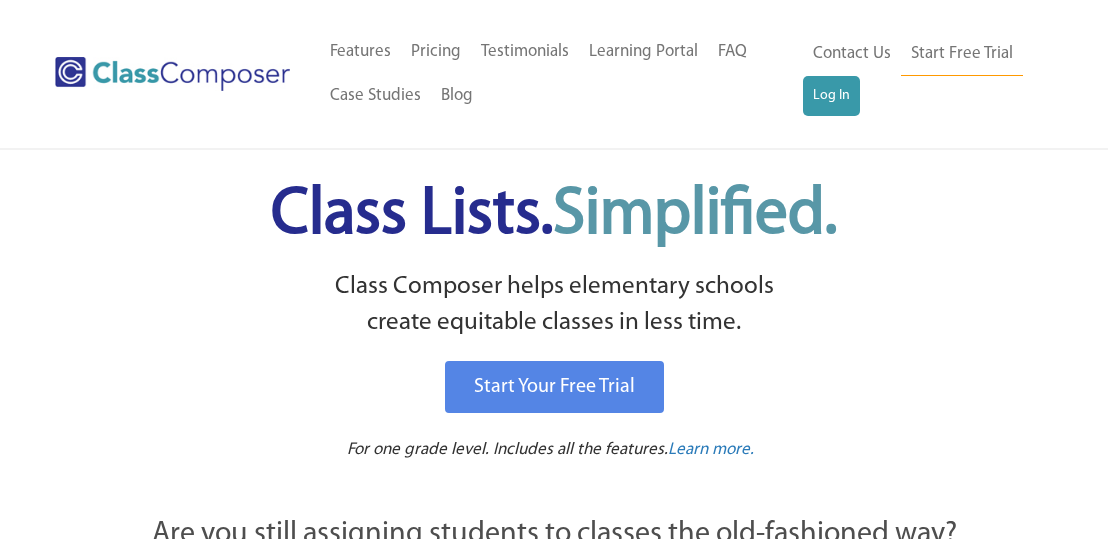 scroll, scrollTop: 0, scrollLeft: 0, axis: both 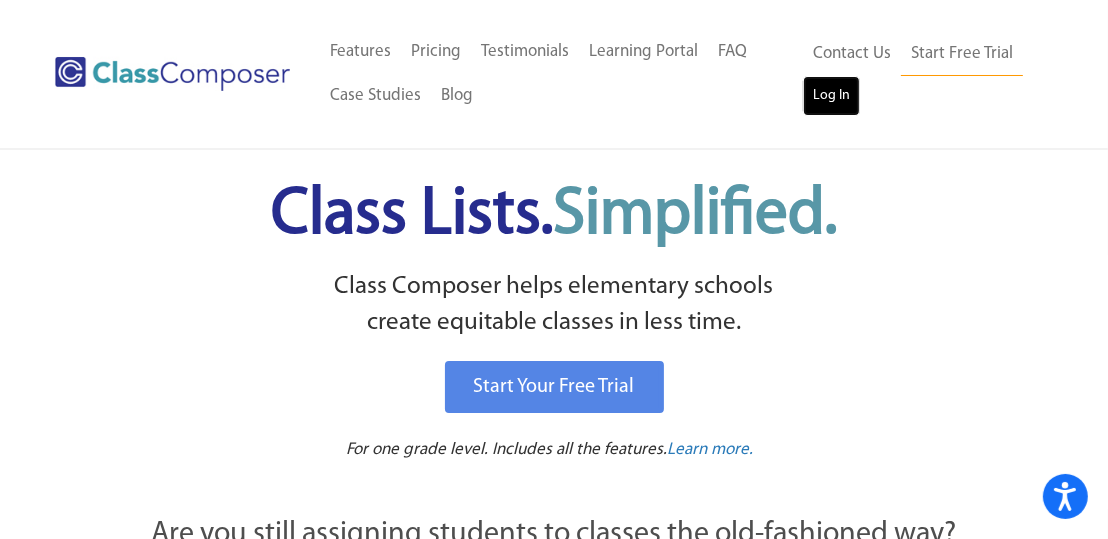 click on "Log In" at bounding box center [831, 96] 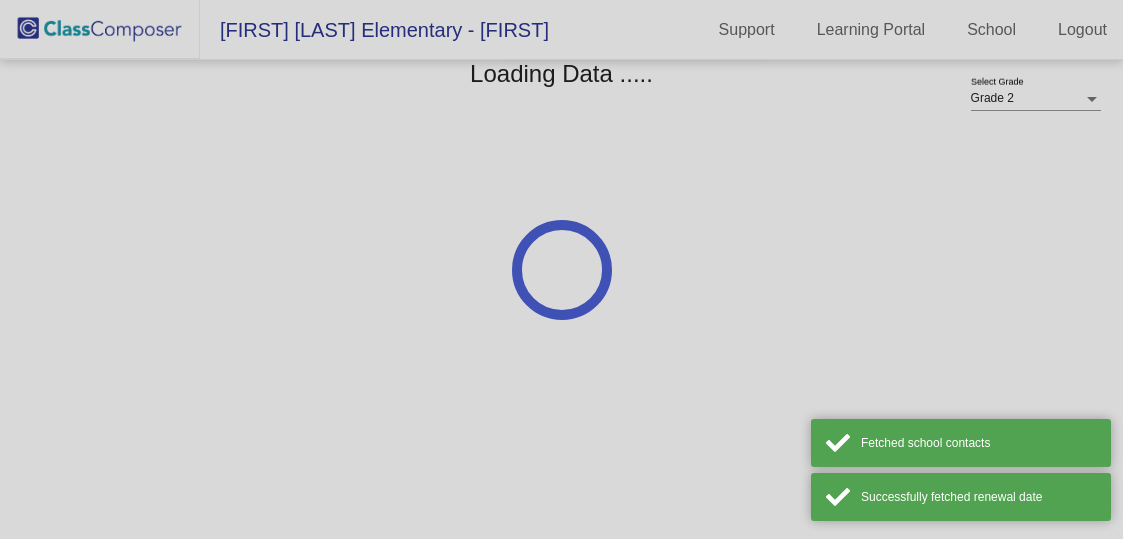 scroll, scrollTop: 0, scrollLeft: 0, axis: both 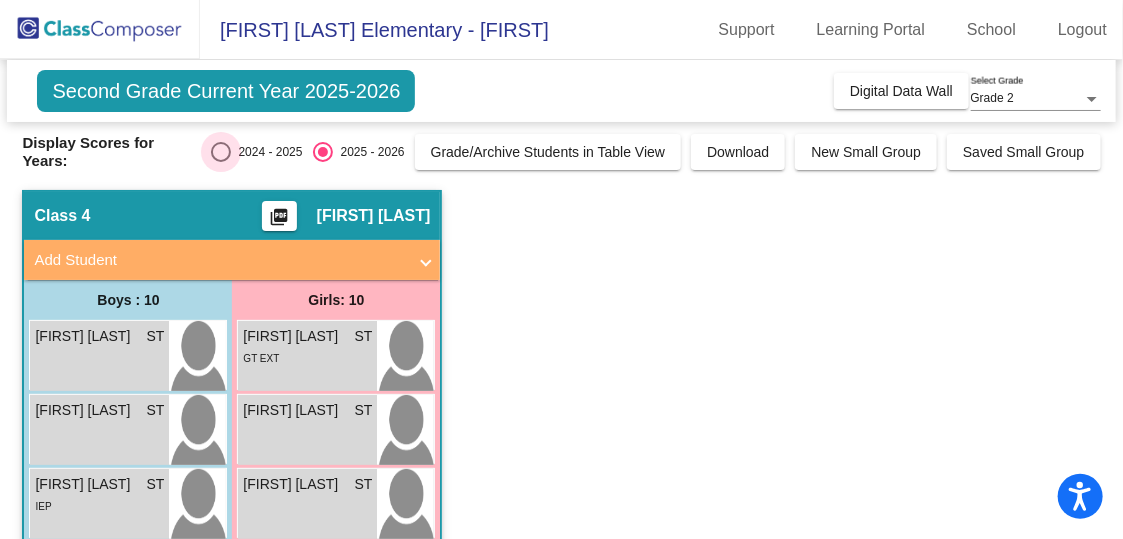 click at bounding box center (221, 152) 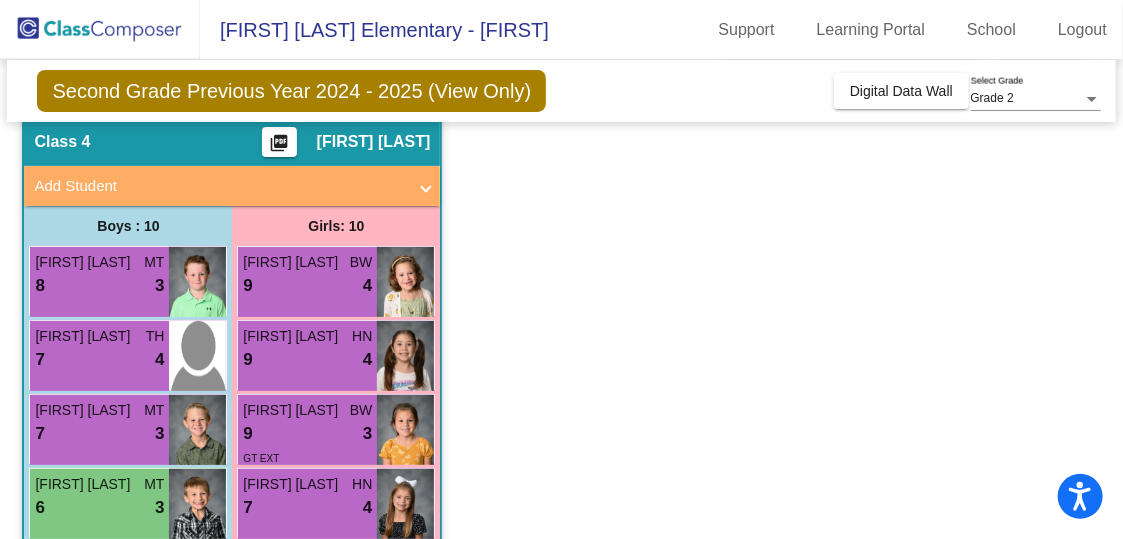 scroll, scrollTop: 94, scrollLeft: 0, axis: vertical 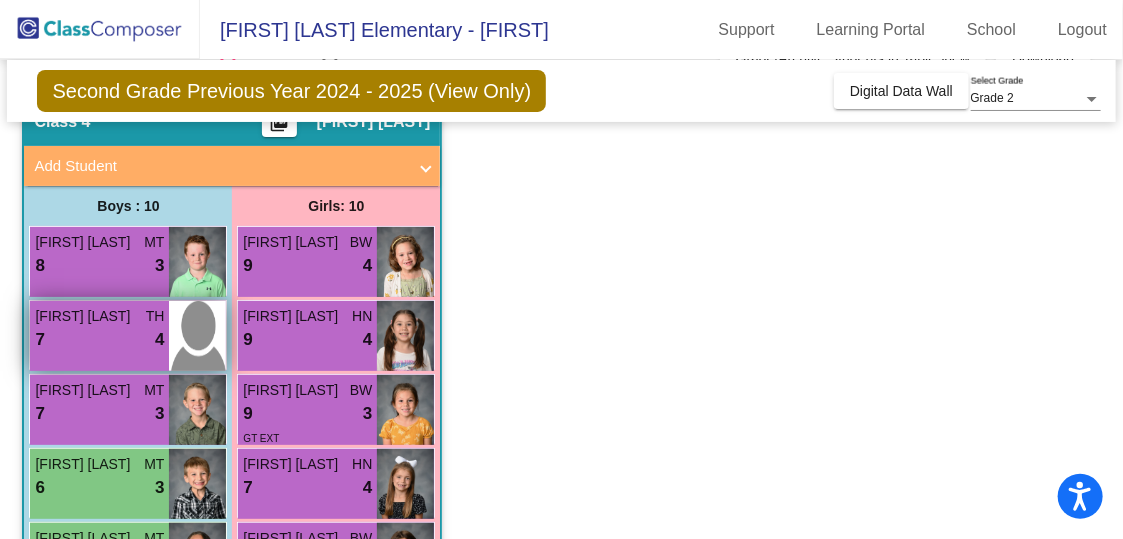 click on "7 lock do_not_disturb_alt 4" at bounding box center (99, 340) 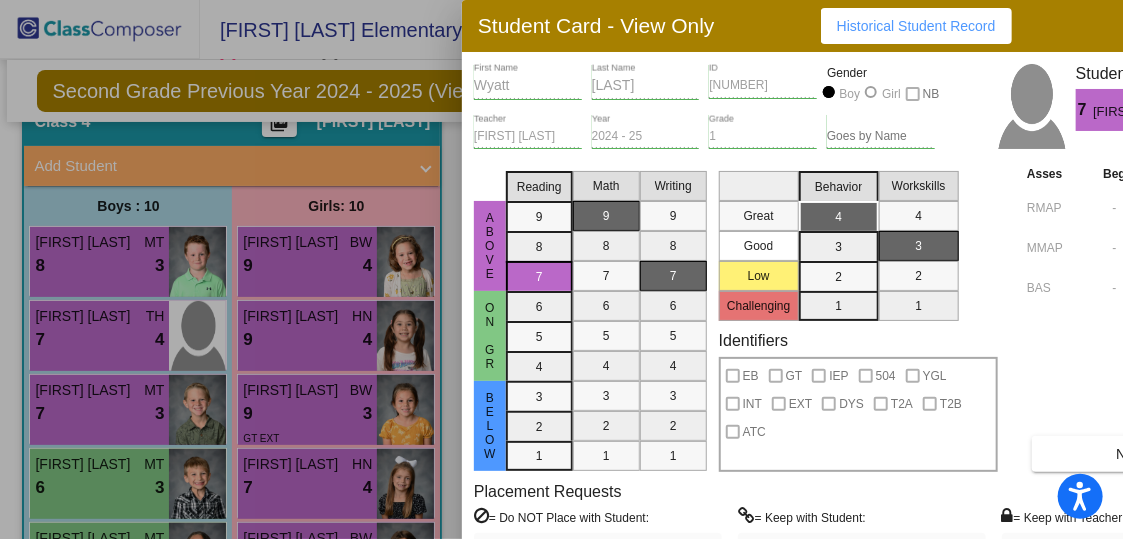 click at bounding box center [561, 269] 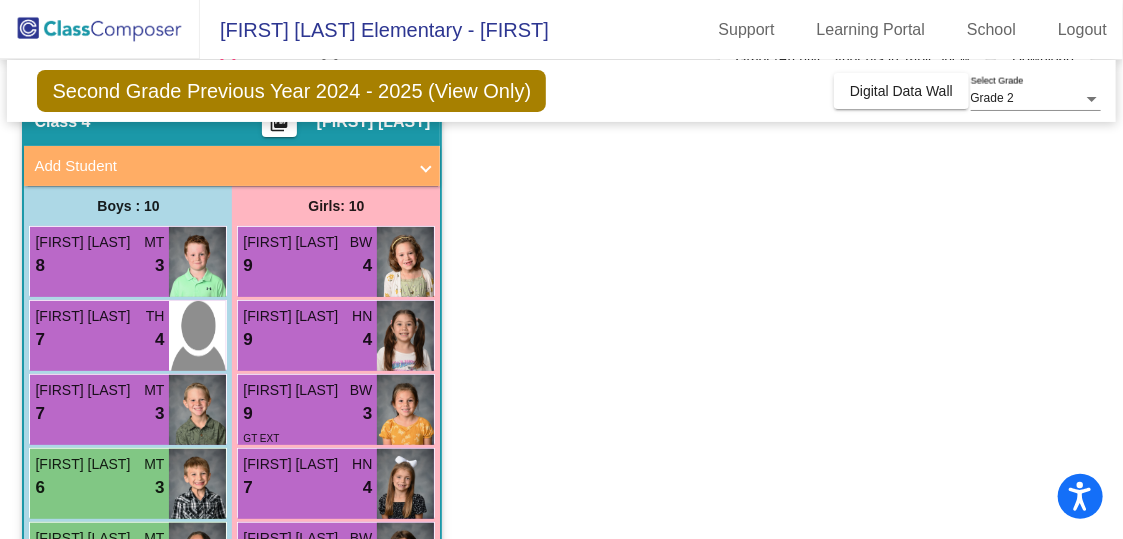 click on "8 lock do_not_disturb_alt 3" at bounding box center [99, 266] 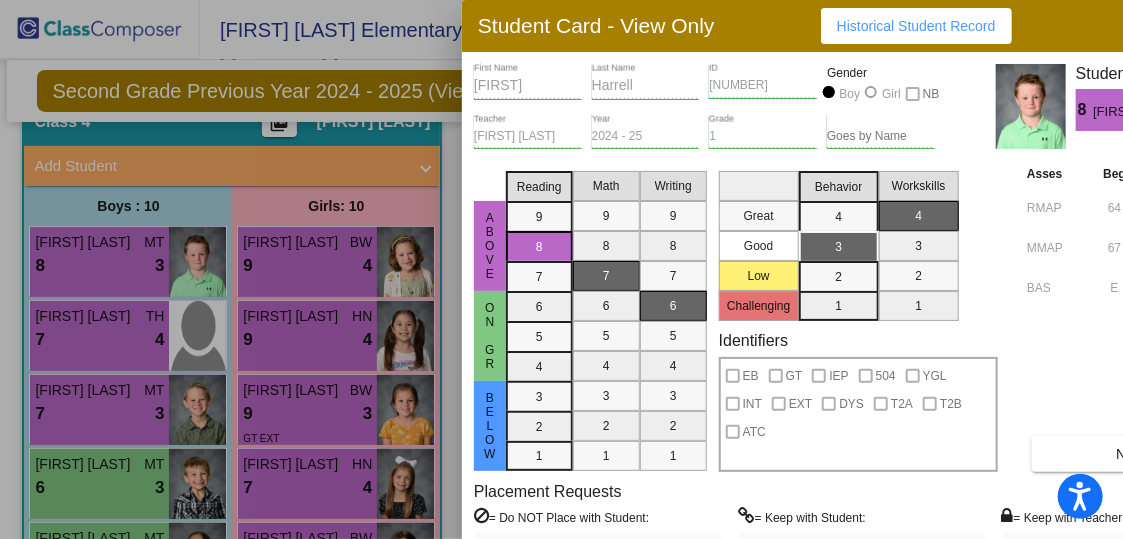 click at bounding box center [561, 269] 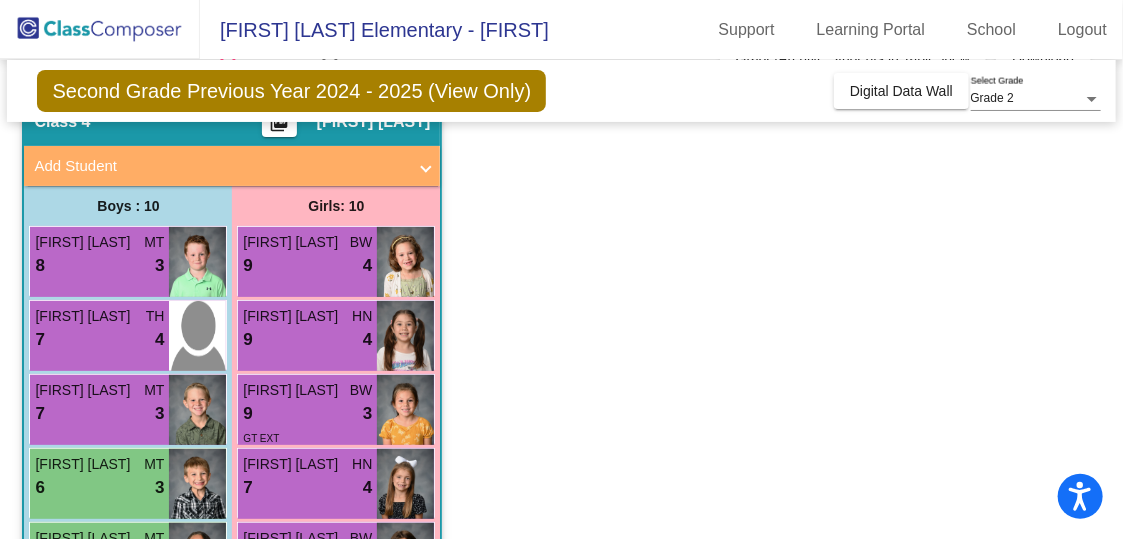 click on "[FIRST] [LAST]" at bounding box center [293, 242] 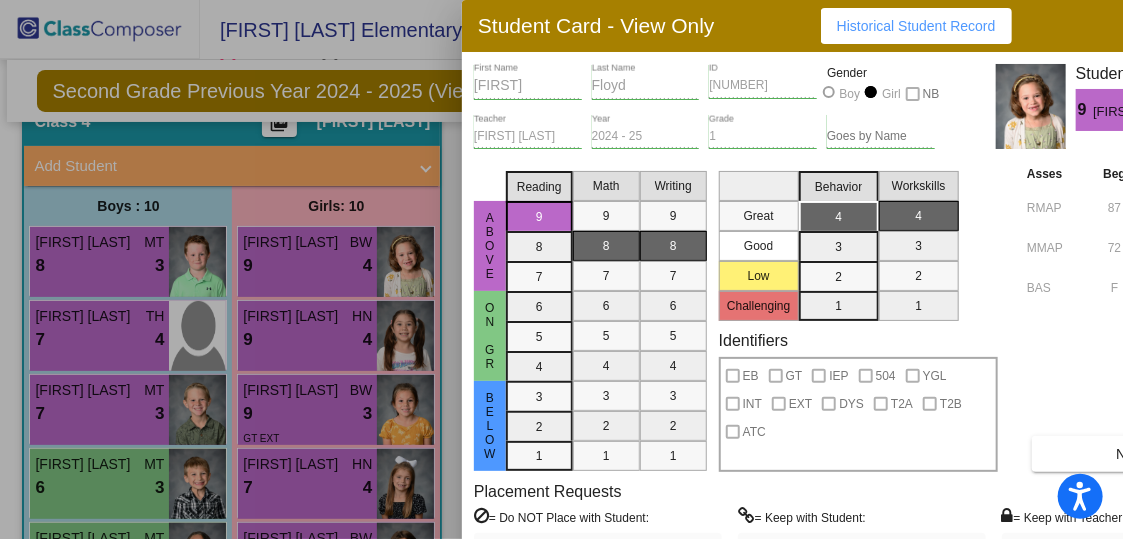 click at bounding box center [561, 269] 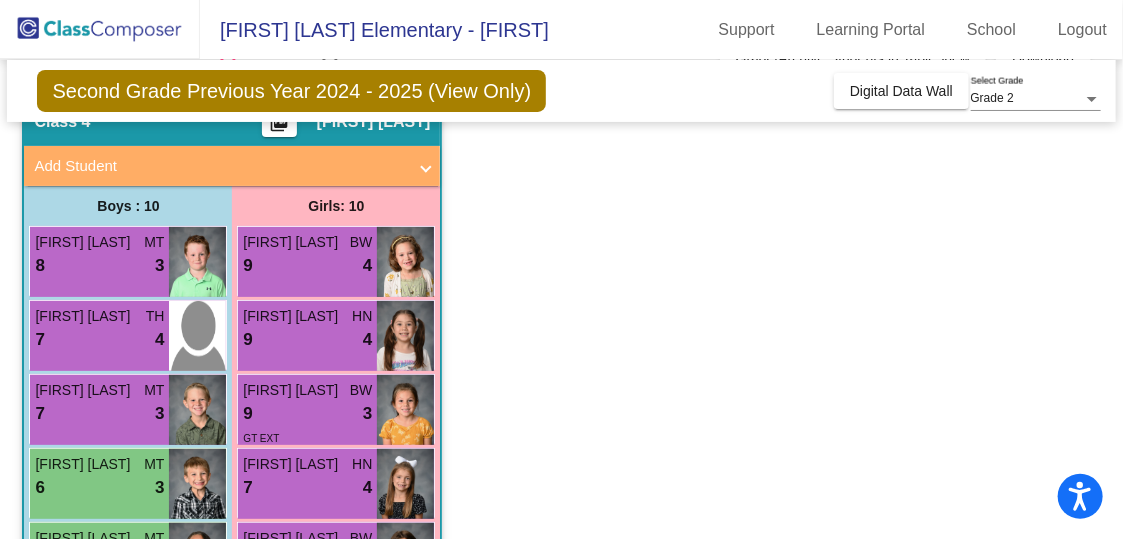 click on "9 lock do_not_disturb_alt 4" at bounding box center [307, 340] 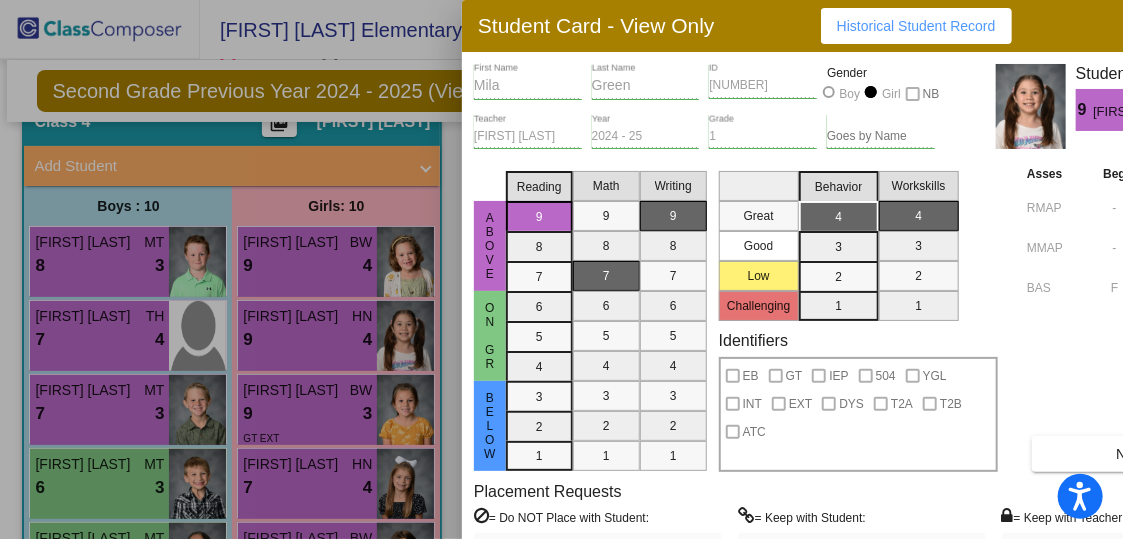 click at bounding box center [561, 269] 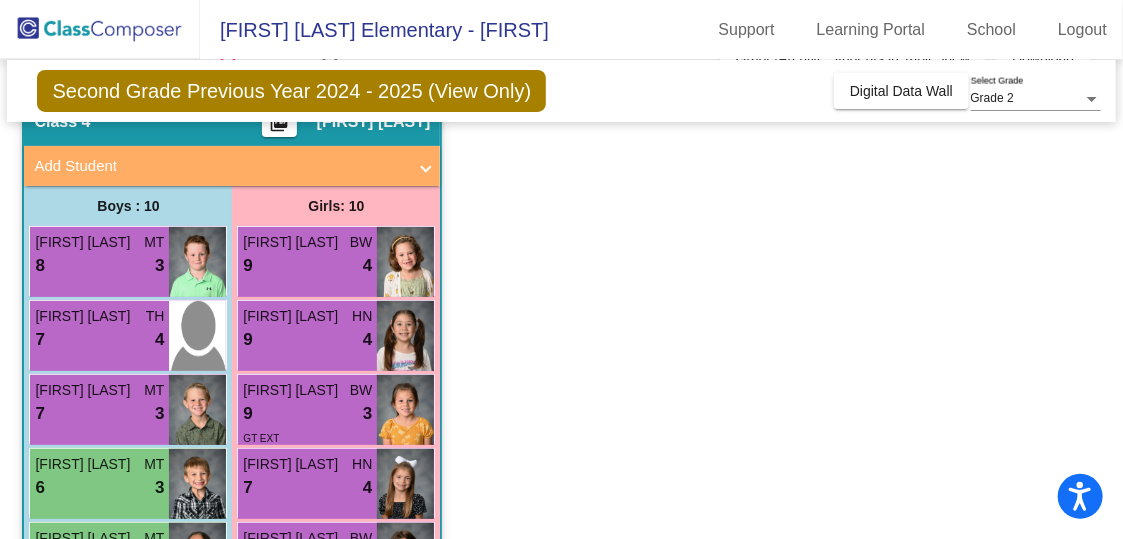 click on "7 lock do_not_disturb_alt 3" at bounding box center (307, 414) 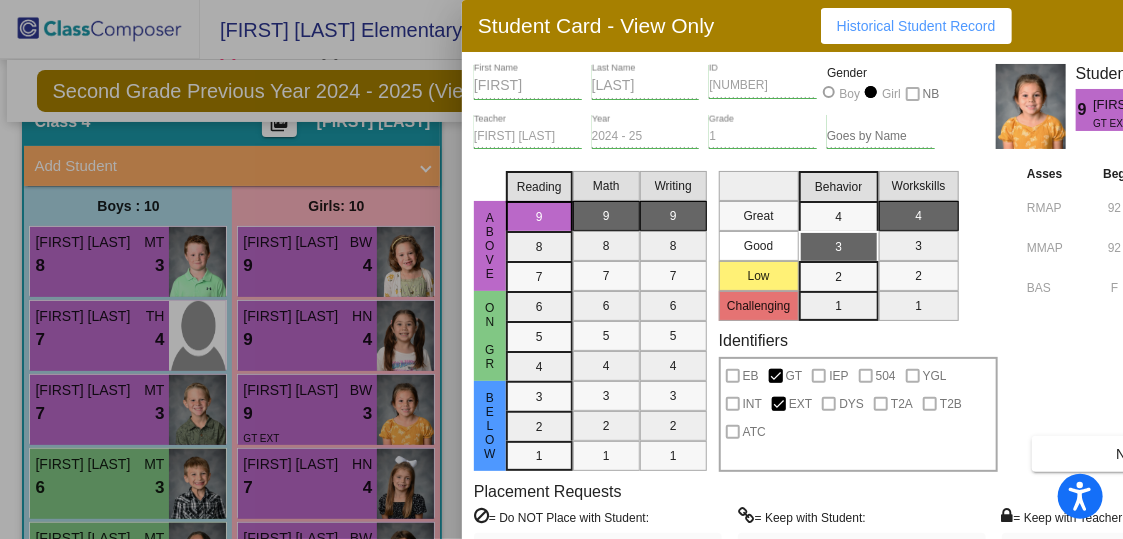 click at bounding box center [561, 269] 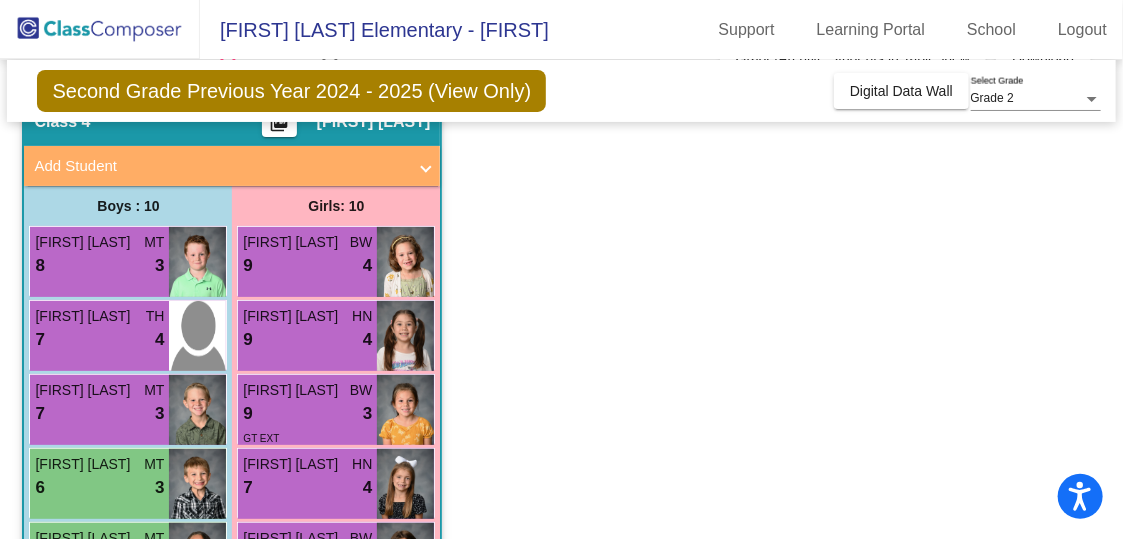 click on "7 lock do_not_disturb_alt 3" at bounding box center [99, 414] 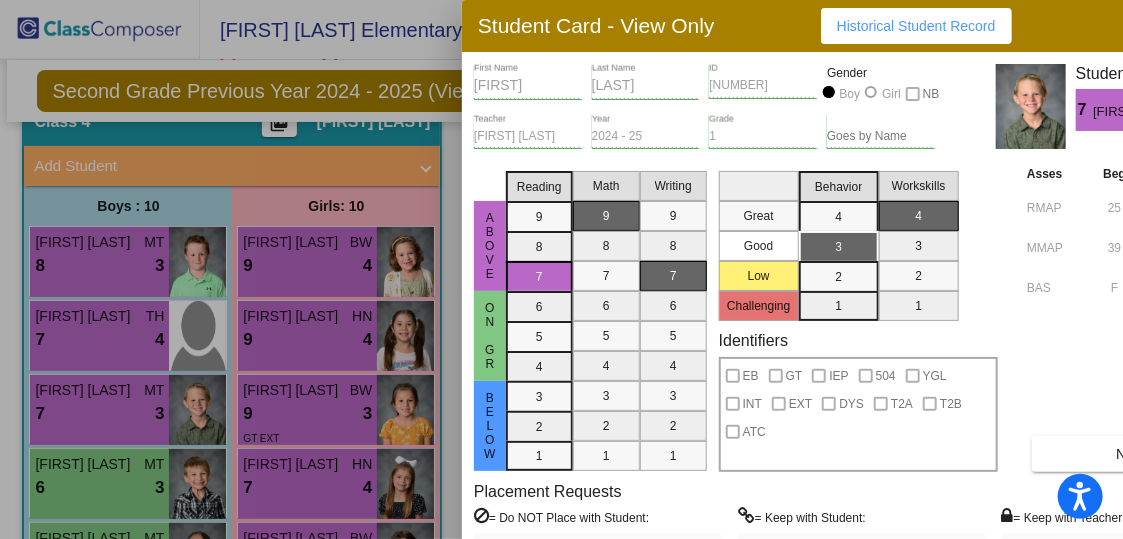 click at bounding box center (561, 269) 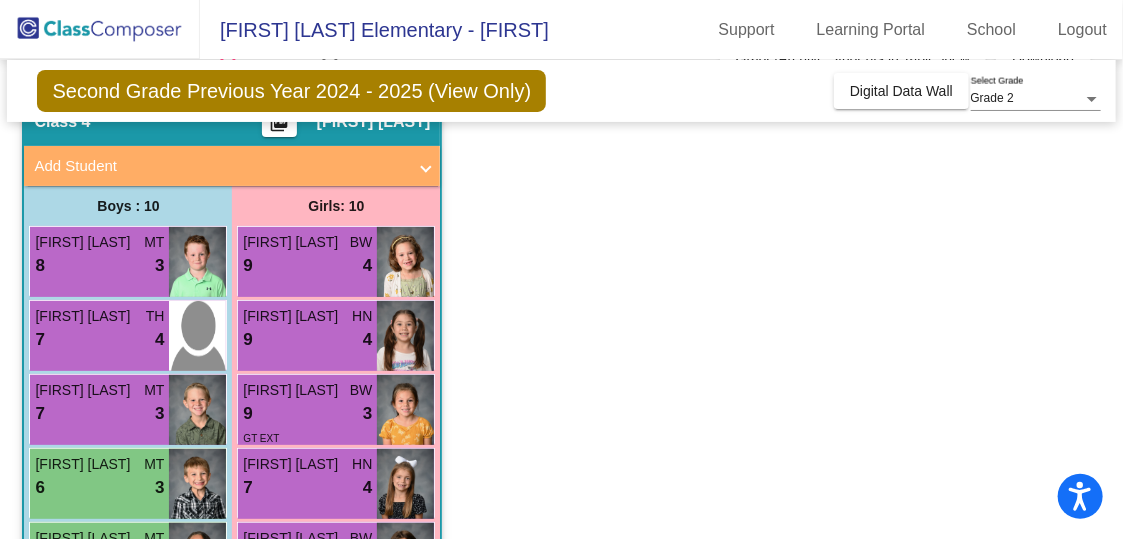 click on "7 lock do_not_disturb_alt 4" at bounding box center [307, 488] 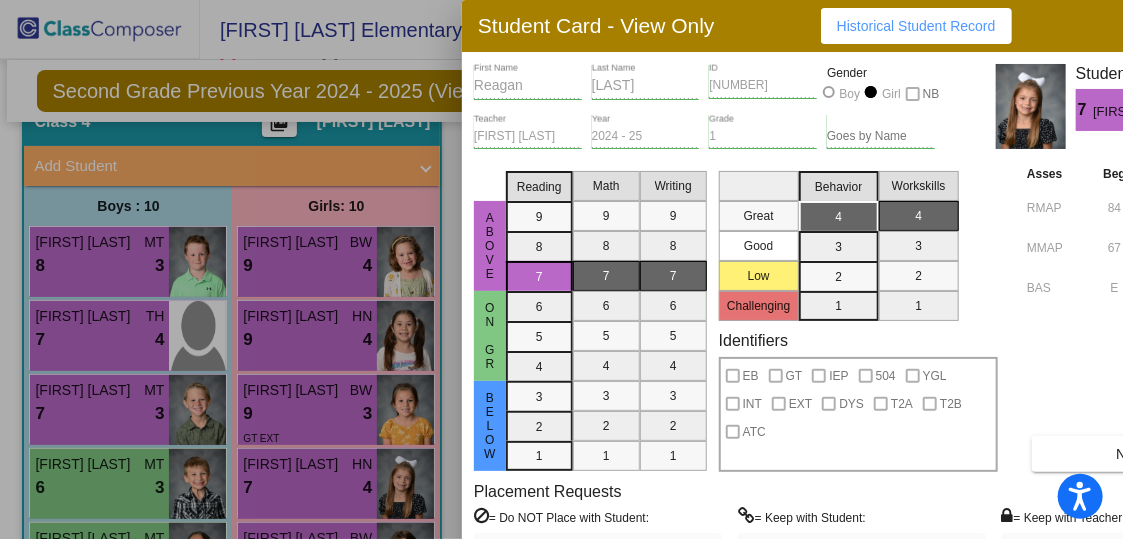 click at bounding box center (561, 269) 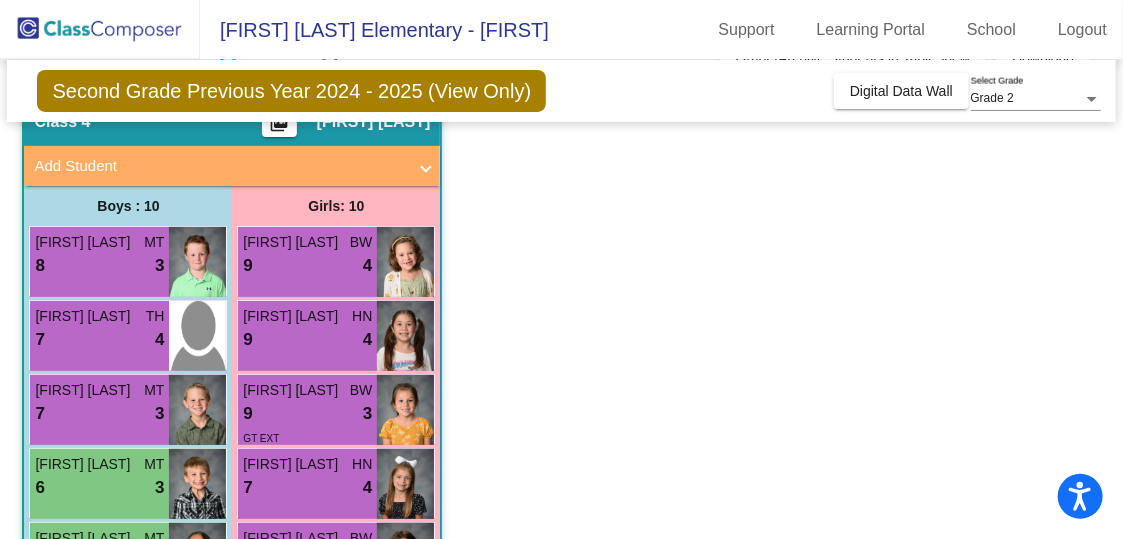 click on "6 lock do_not_disturb_alt 3" at bounding box center (99, 488) 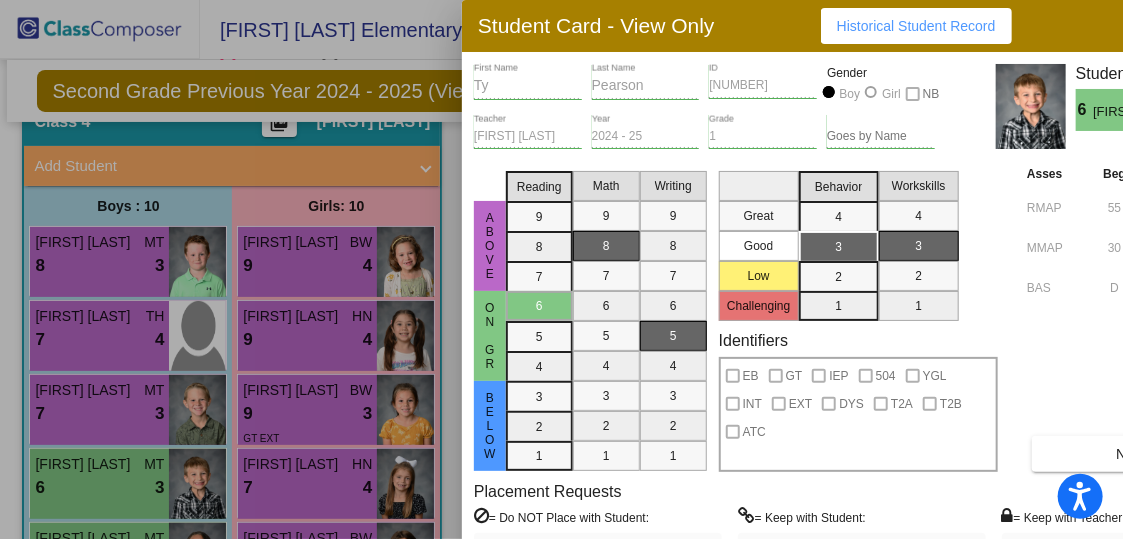 click at bounding box center (561, 269) 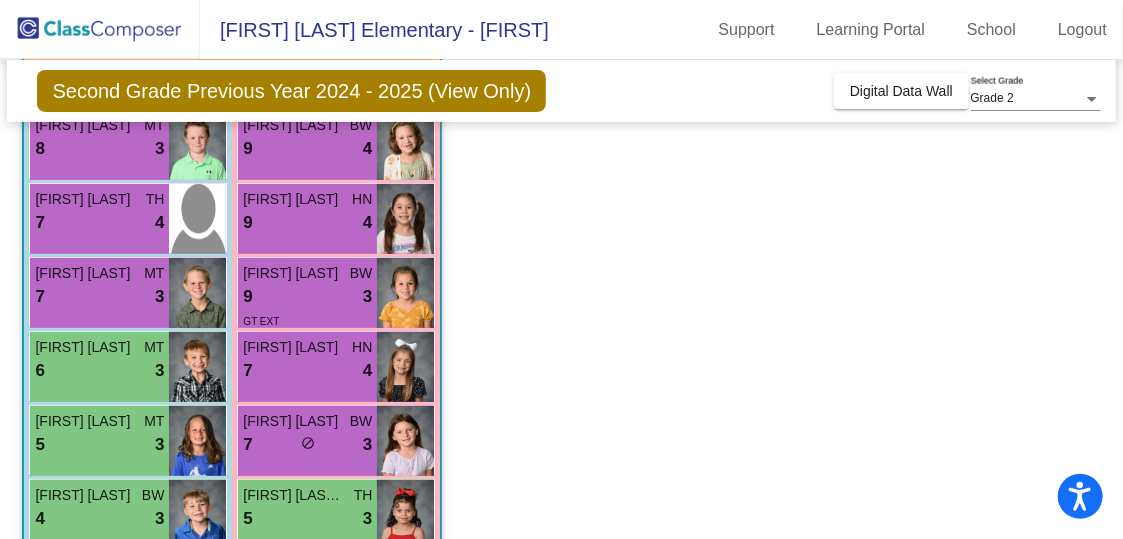 scroll, scrollTop: 212, scrollLeft: 0, axis: vertical 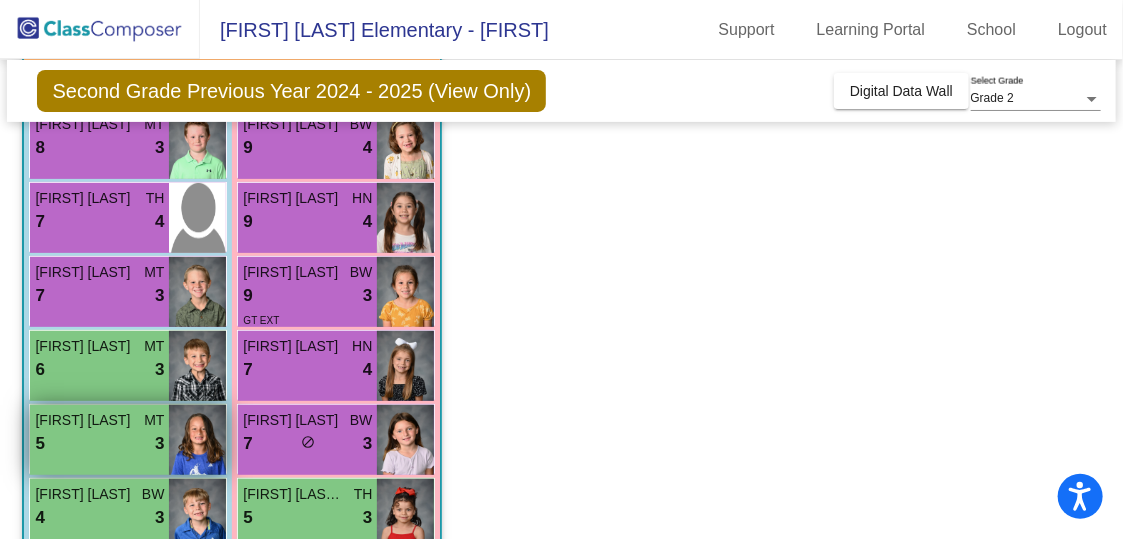 click on "5 lock do_not_disturb_alt 3" at bounding box center (99, 444) 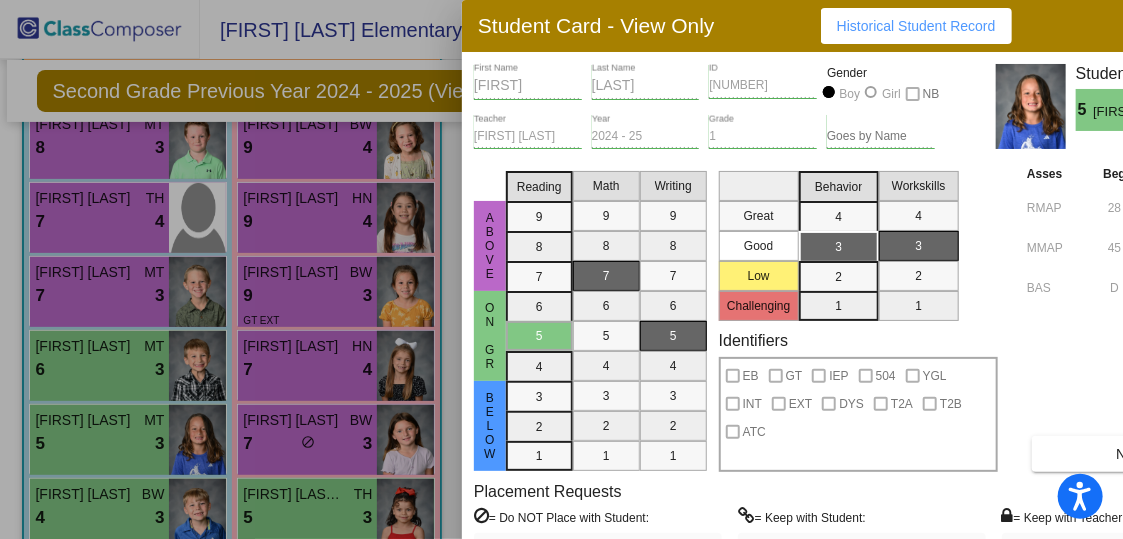 click at bounding box center (561, 269) 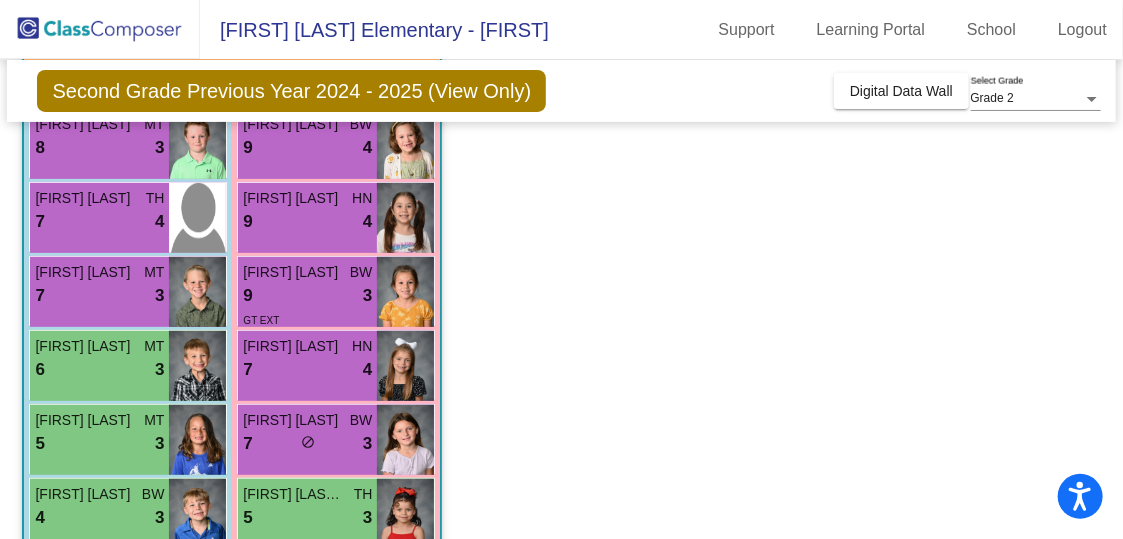 click on "do_not_disturb_alt" at bounding box center (308, 442) 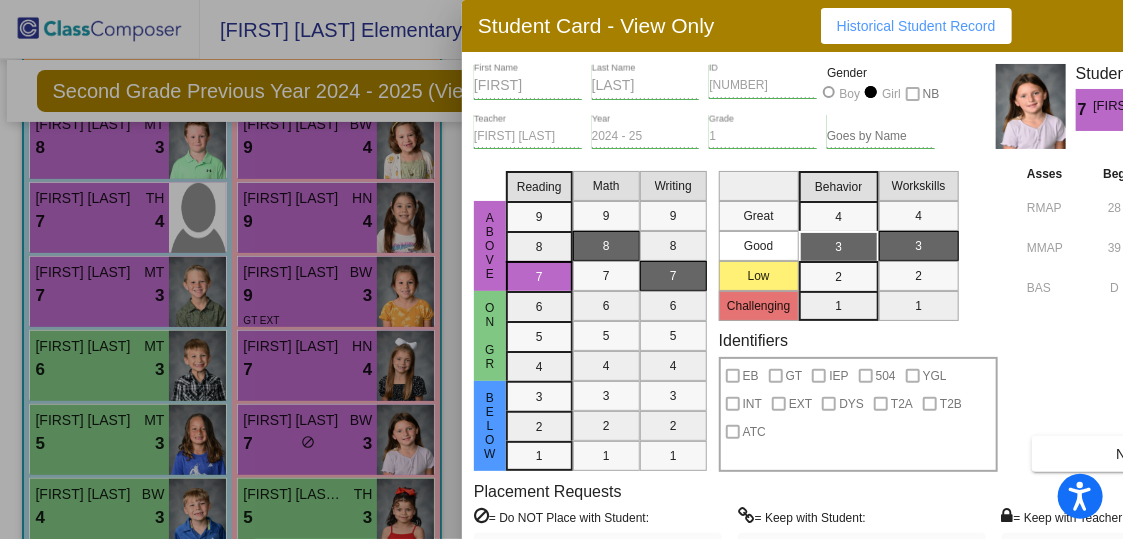 click at bounding box center (561, 269) 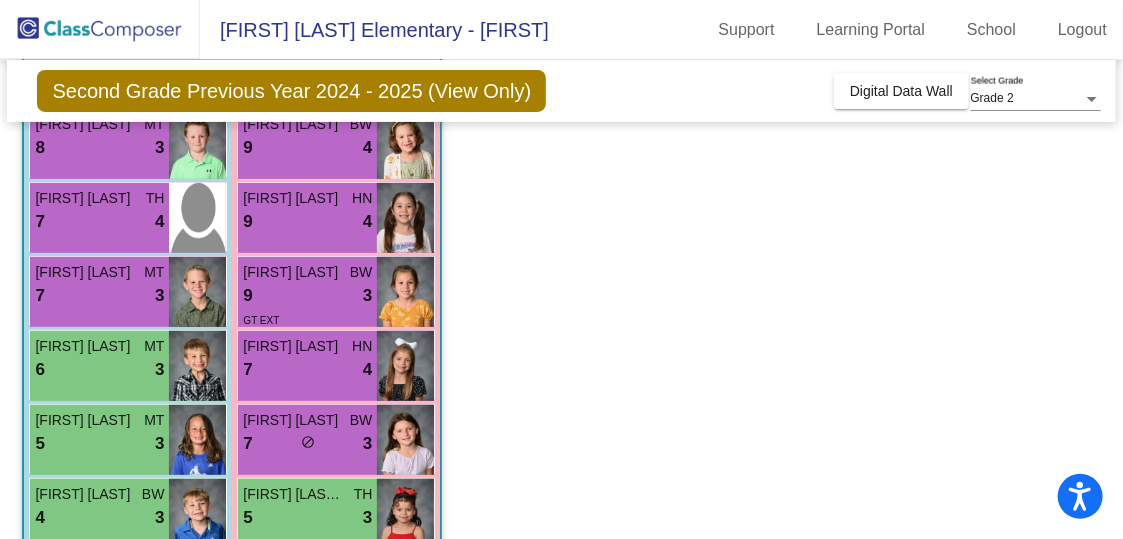 click on "[FIRST] [LAST]" at bounding box center [85, 494] 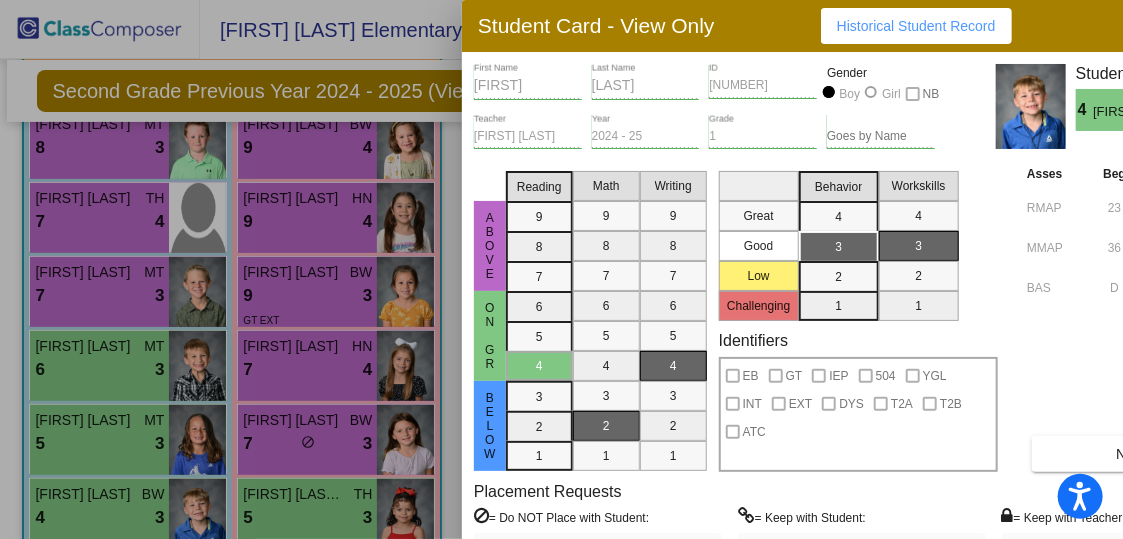 click at bounding box center [561, 269] 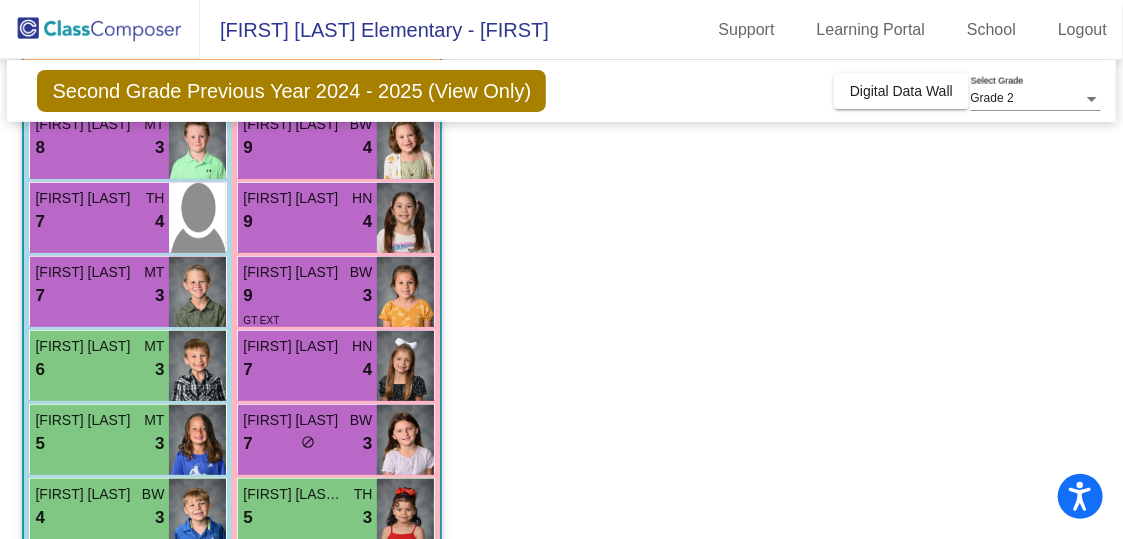 click on "5 lock do_not_disturb_alt 3" at bounding box center (307, 518) 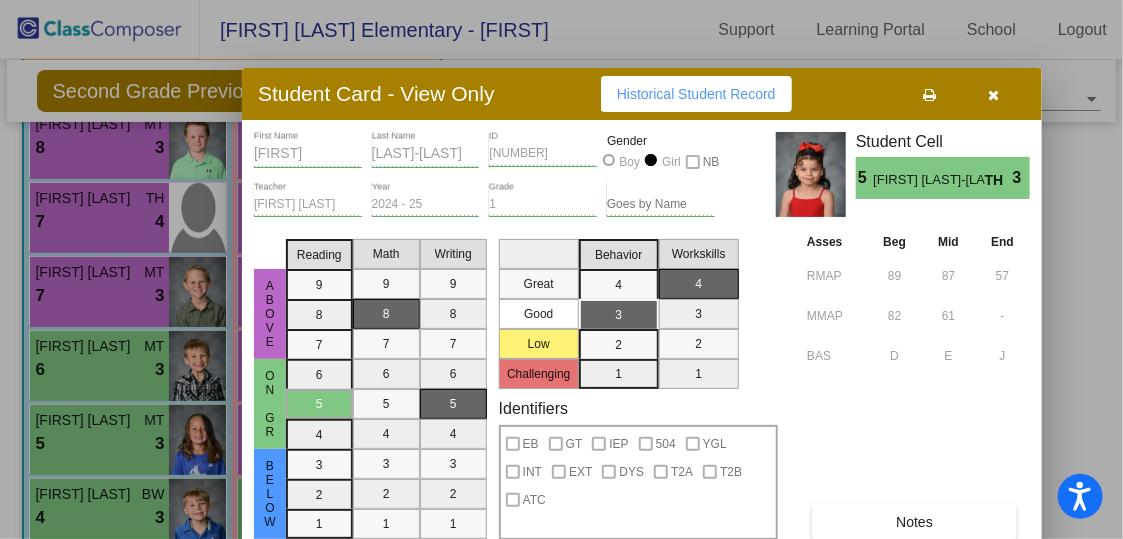 drag, startPoint x: 558, startPoint y: 22, endPoint x: 338, endPoint y: 90, distance: 230.26941 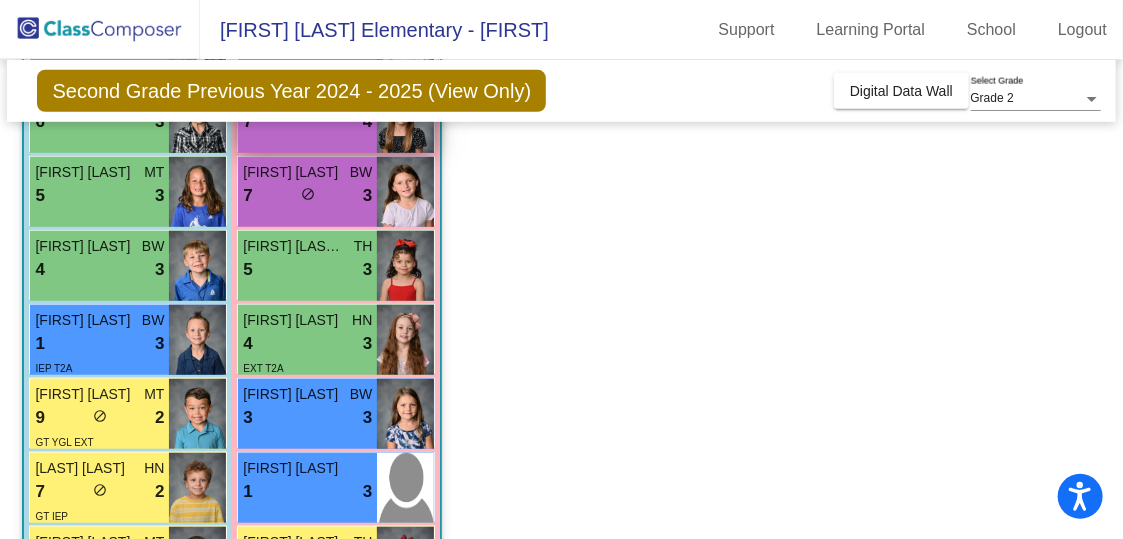 scroll, scrollTop: 473, scrollLeft: 0, axis: vertical 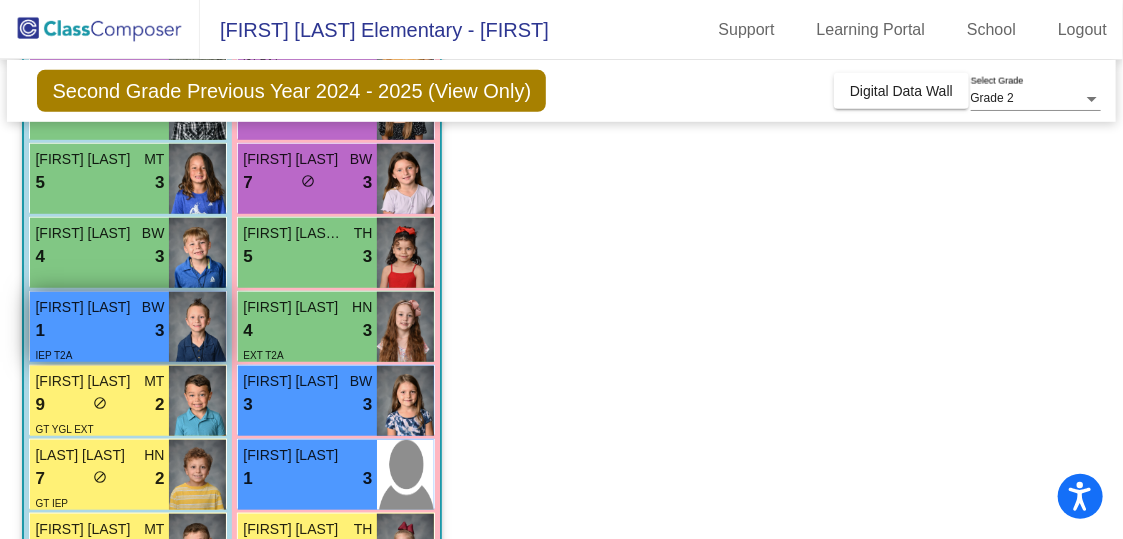 click on "1 lock do_not_disturb_alt 3" at bounding box center [99, 331] 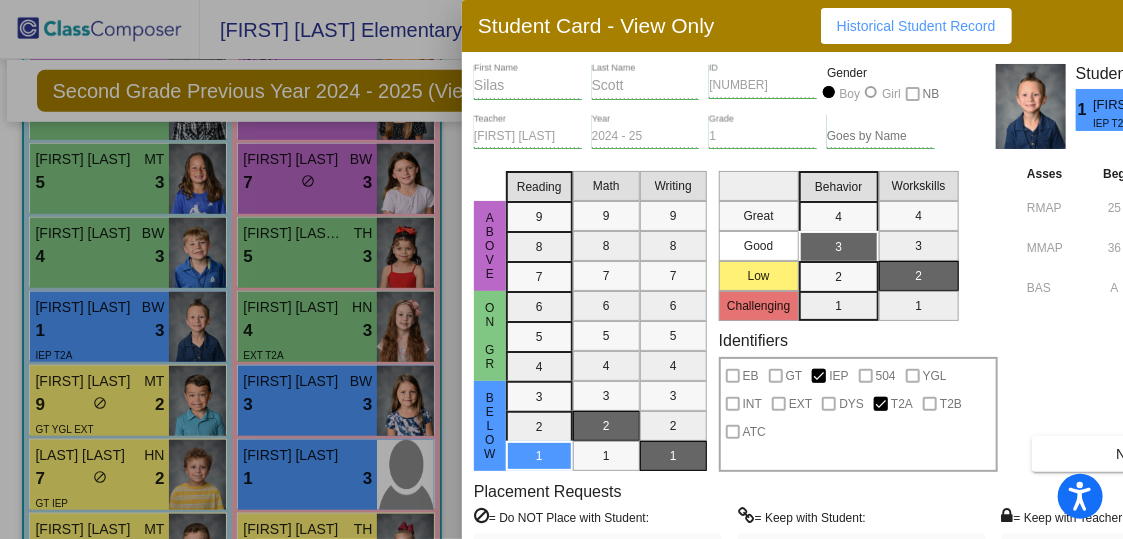 click at bounding box center [561, 269] 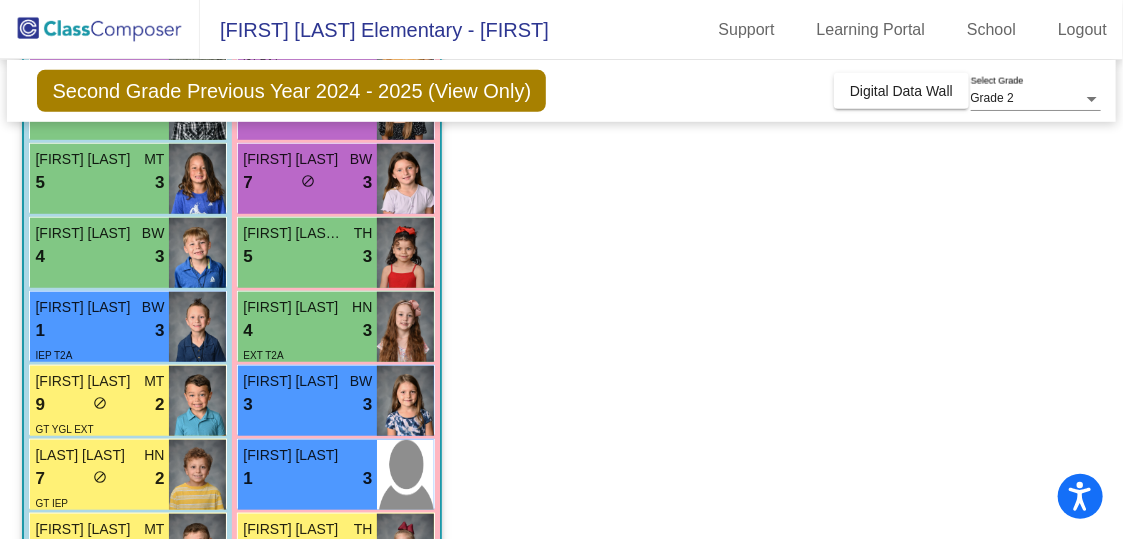 click on "[FIRST] [LAST]" at bounding box center [293, 307] 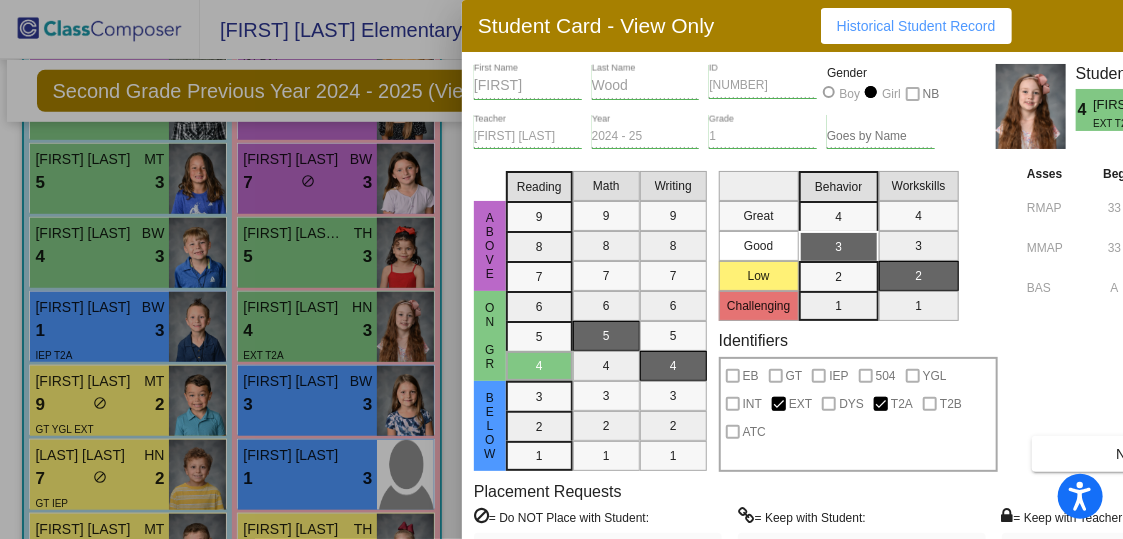 click at bounding box center [561, 269] 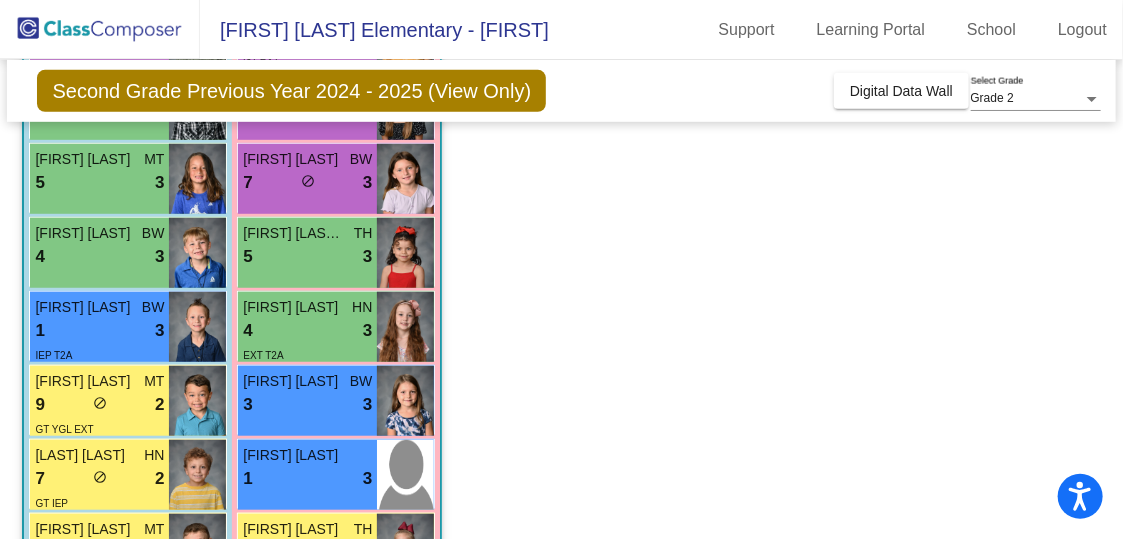 click on "9 lock do_not_disturb_alt 2" at bounding box center [99, 405] 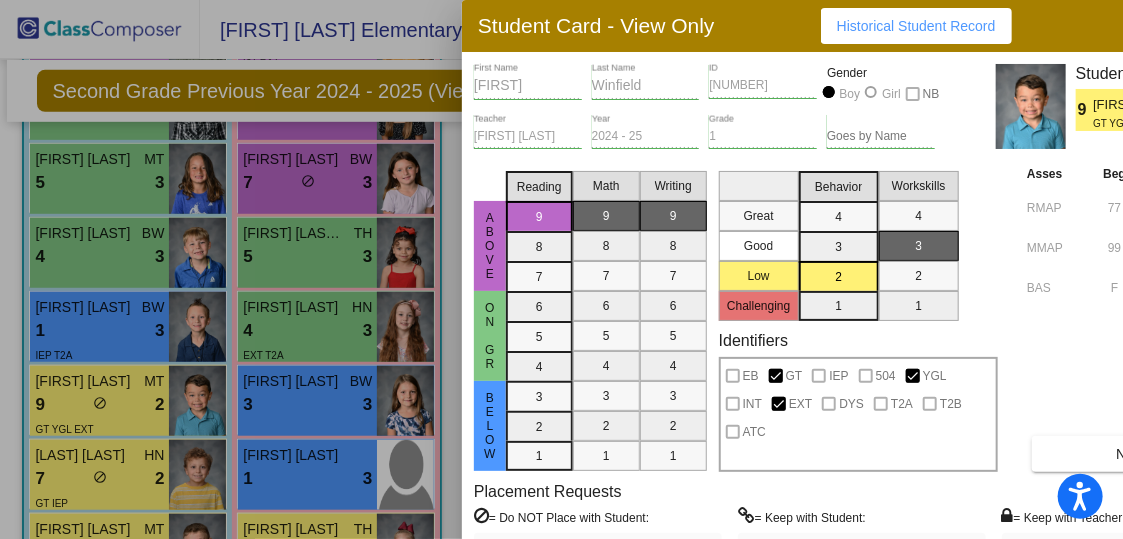 click at bounding box center (561, 269) 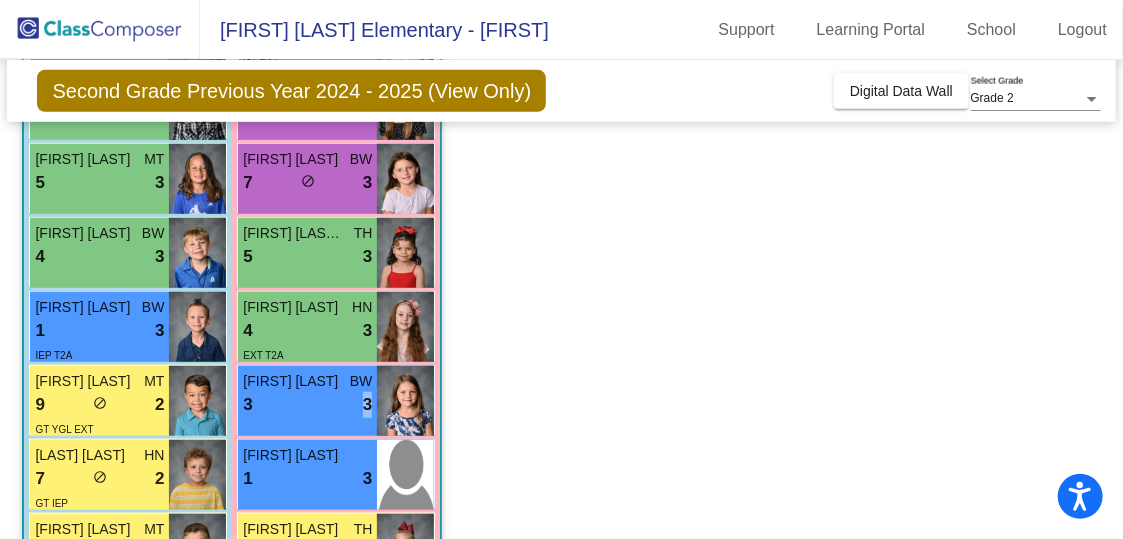 click on "3 lock do_not_disturb_alt 3" at bounding box center [307, 405] 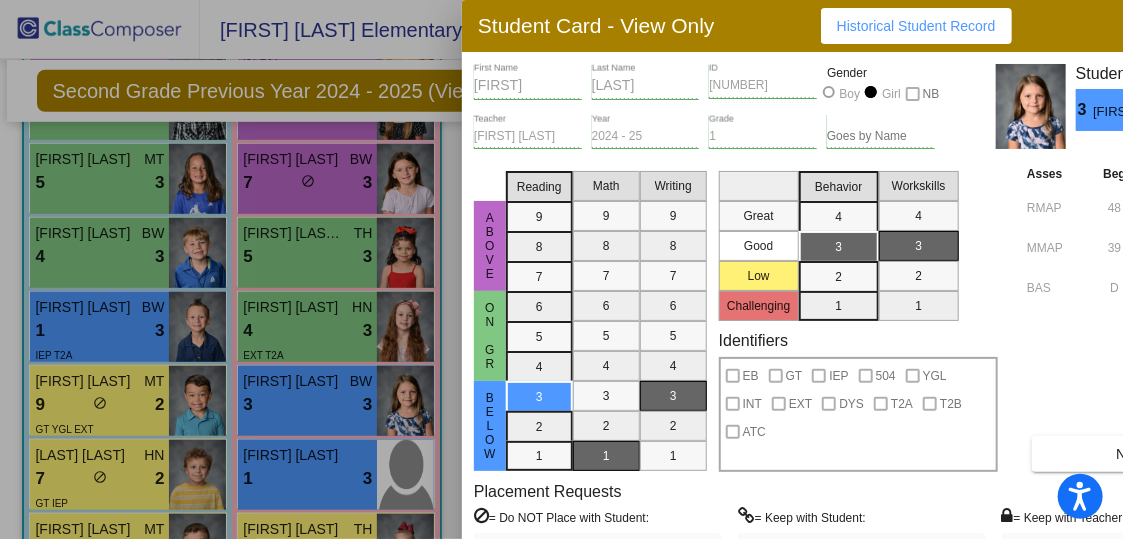 click at bounding box center (561, 269) 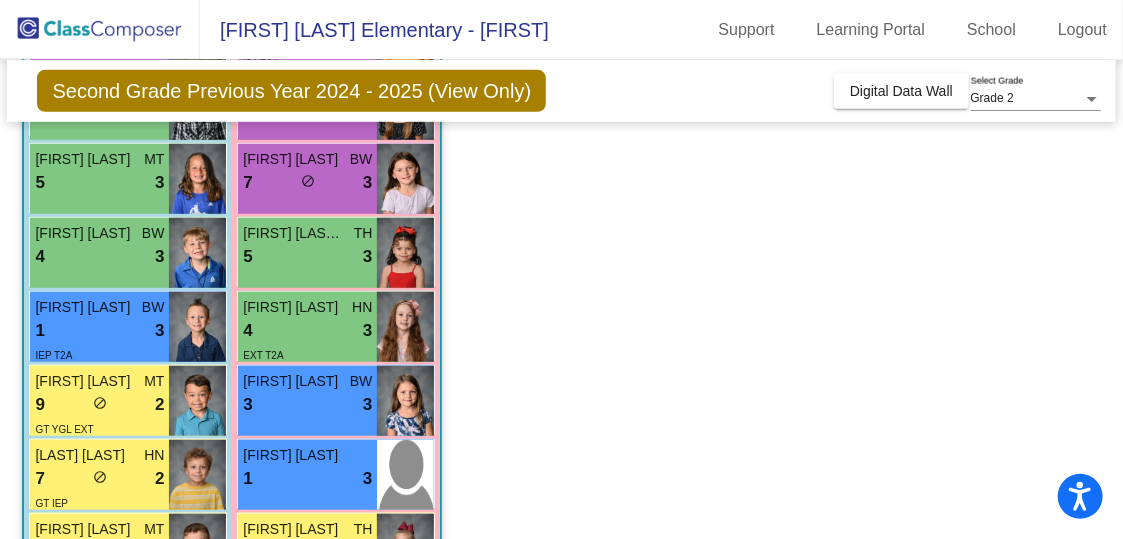 click on "lock do_not_disturb_alt" at bounding box center (100, 479) 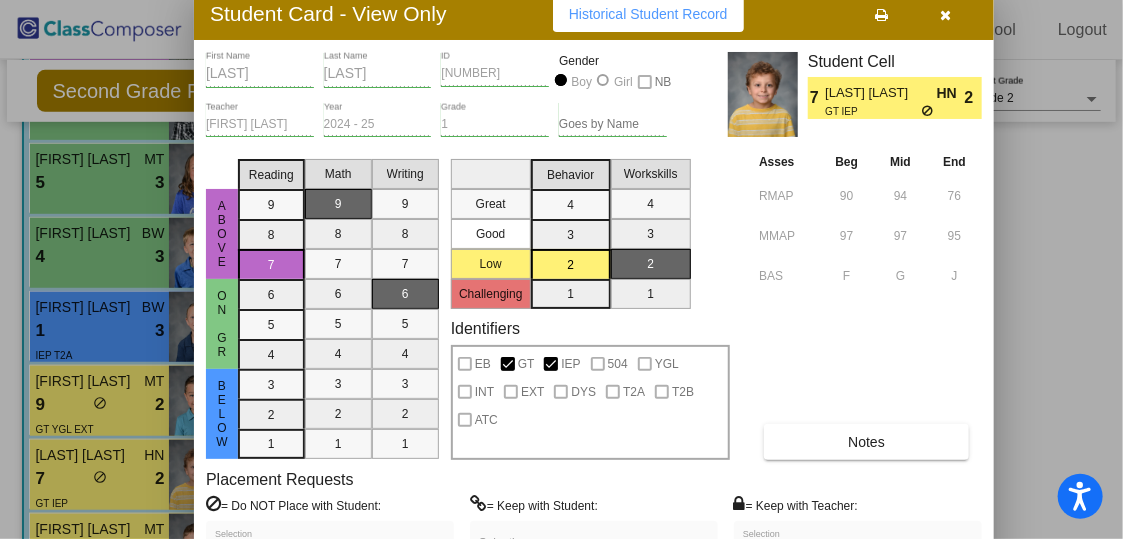 drag, startPoint x: 777, startPoint y: 26, endPoint x: 509, endPoint y: 13, distance: 268.31512 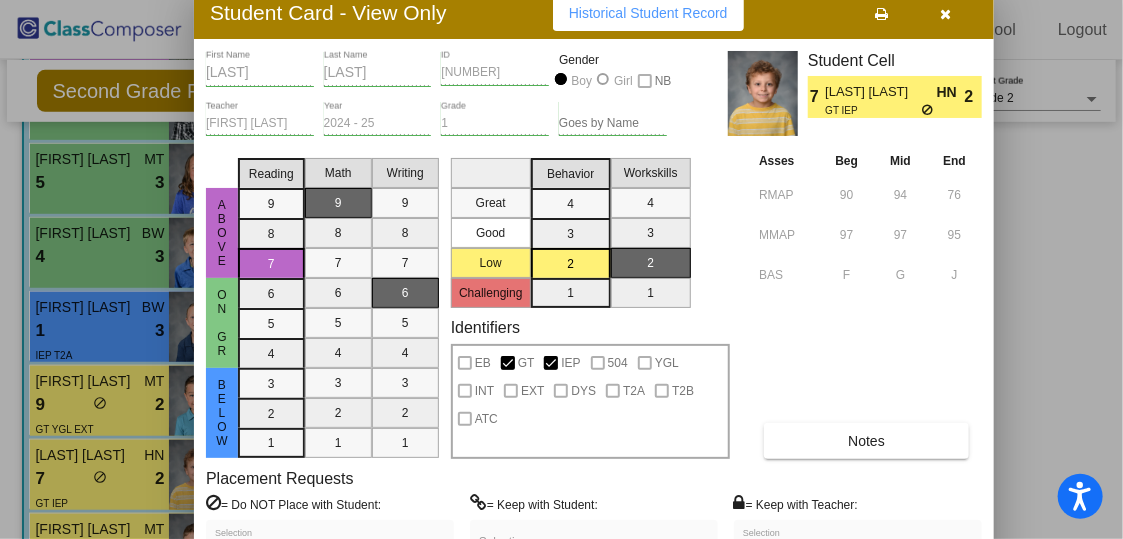 click at bounding box center (946, 14) 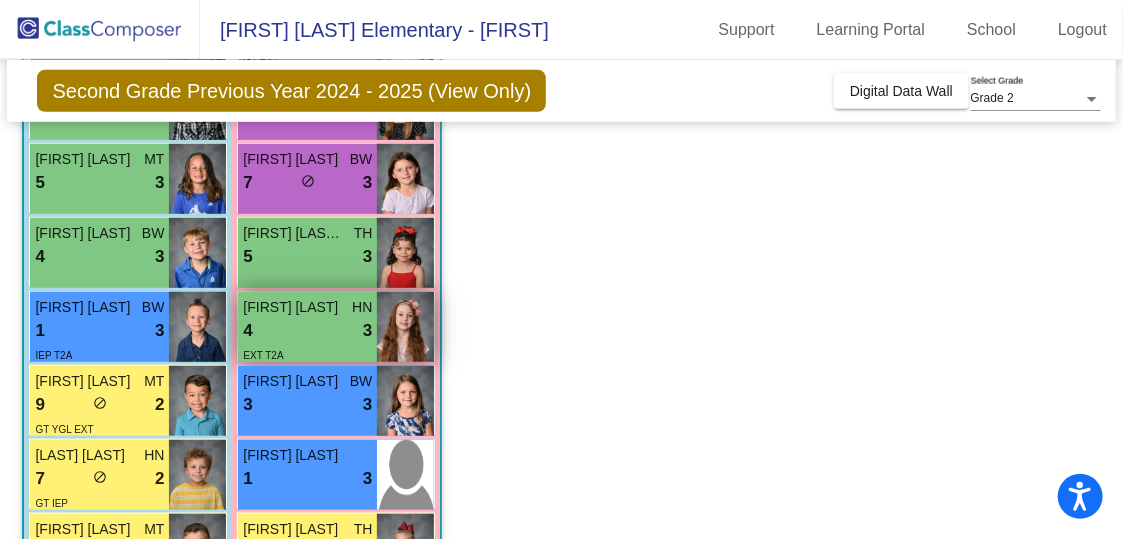 scroll, scrollTop: 552, scrollLeft: 0, axis: vertical 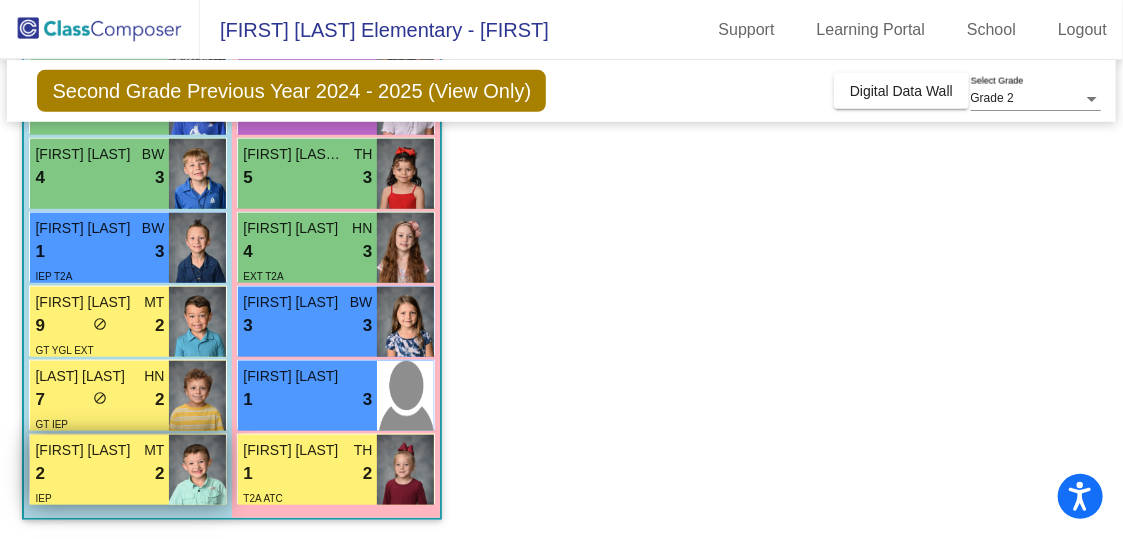 click on "2 lock do_not_disturb_alt 2" at bounding box center (99, 474) 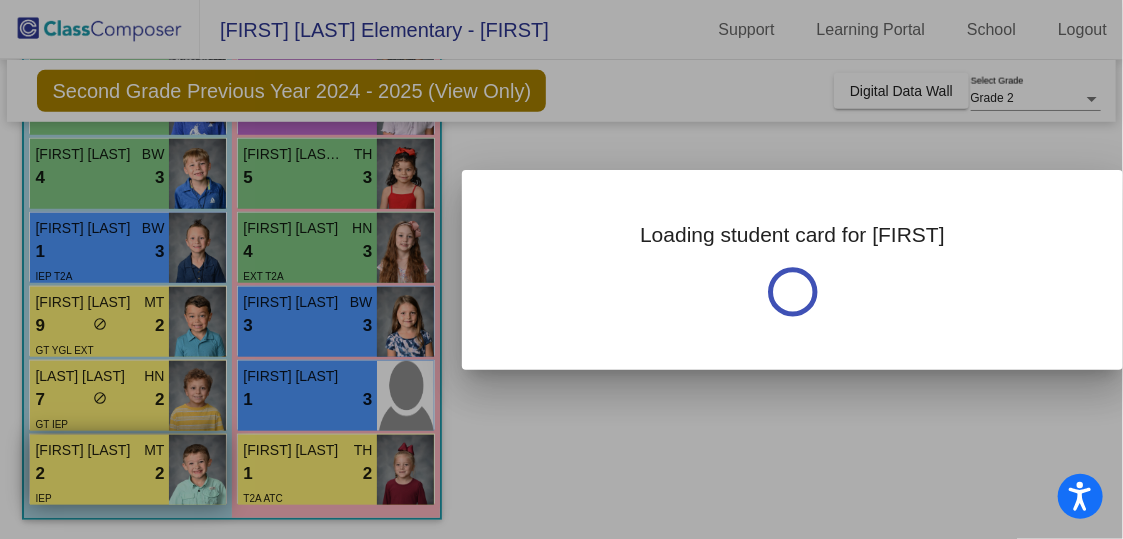 click at bounding box center (561, 269) 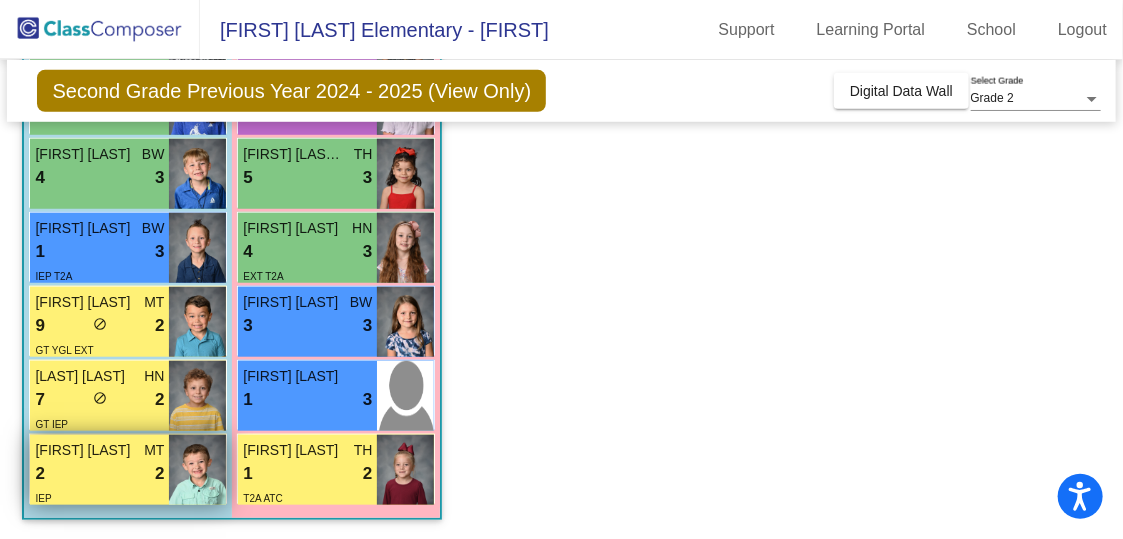 click on "2 lock do_not_disturb_alt 2" at bounding box center [99, 474] 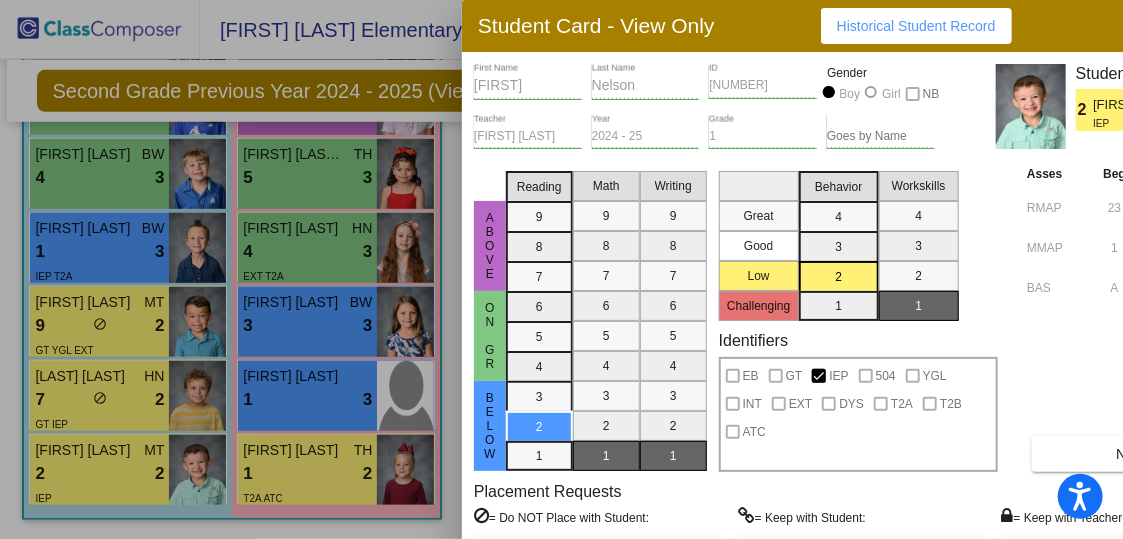 click at bounding box center [561, 269] 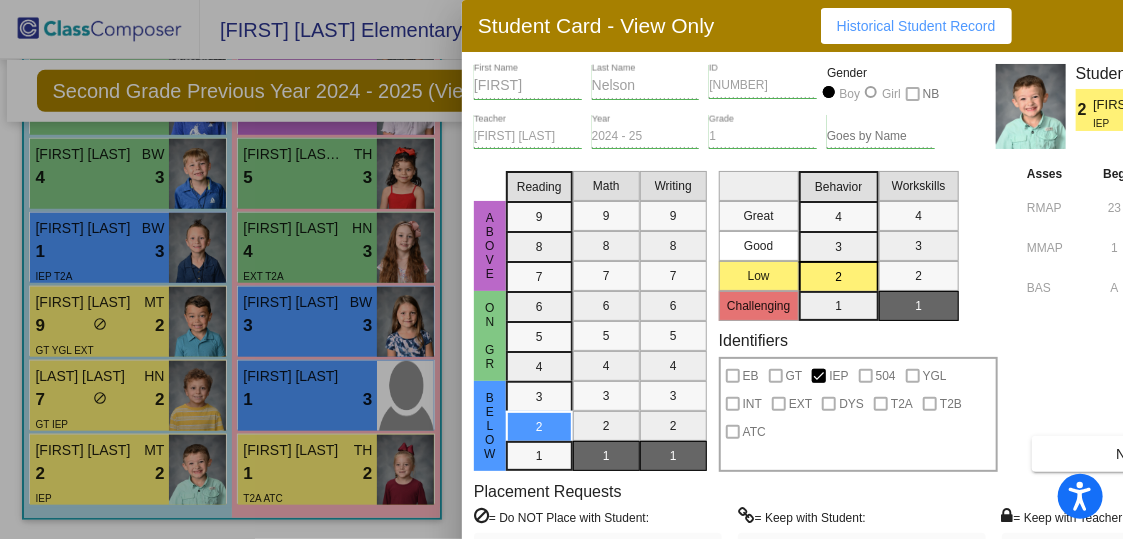 click on "1 lock do_not_disturb_alt 2" at bounding box center (307, 474) 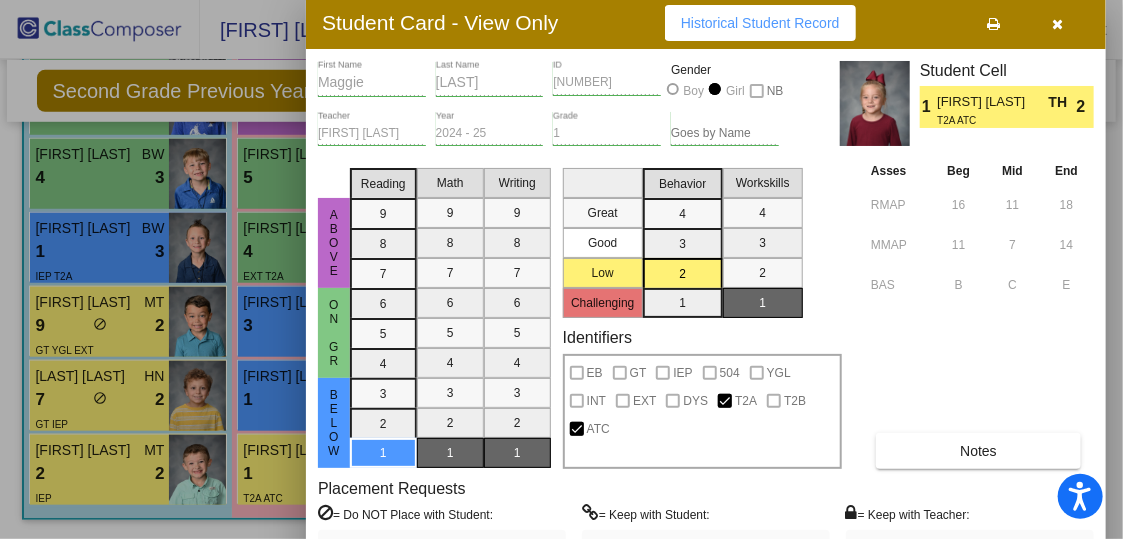 drag, startPoint x: 675, startPoint y: 24, endPoint x: 497, endPoint y: 16, distance: 178.17969 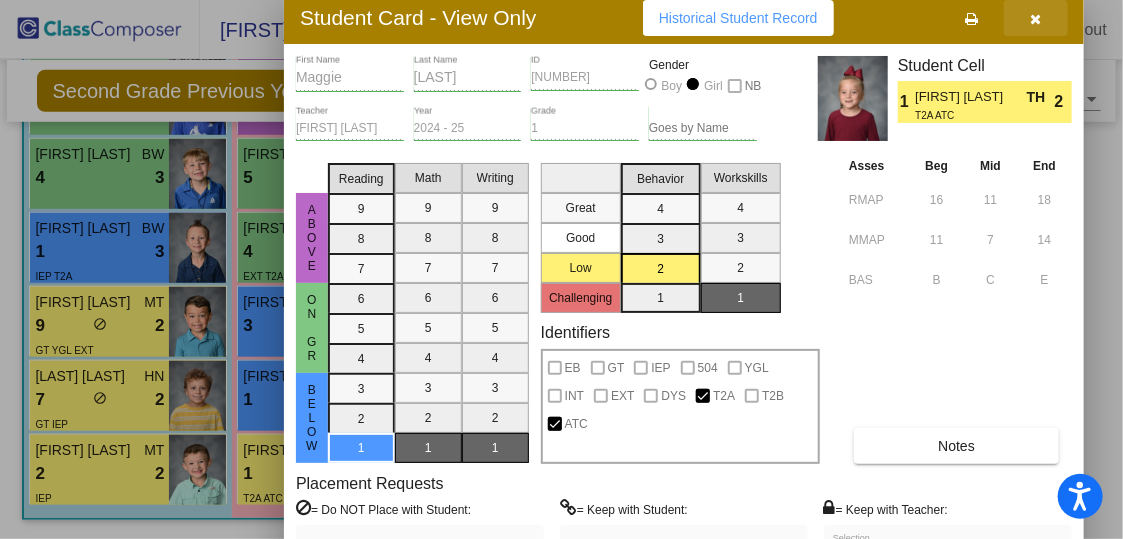 click at bounding box center (1036, 19) 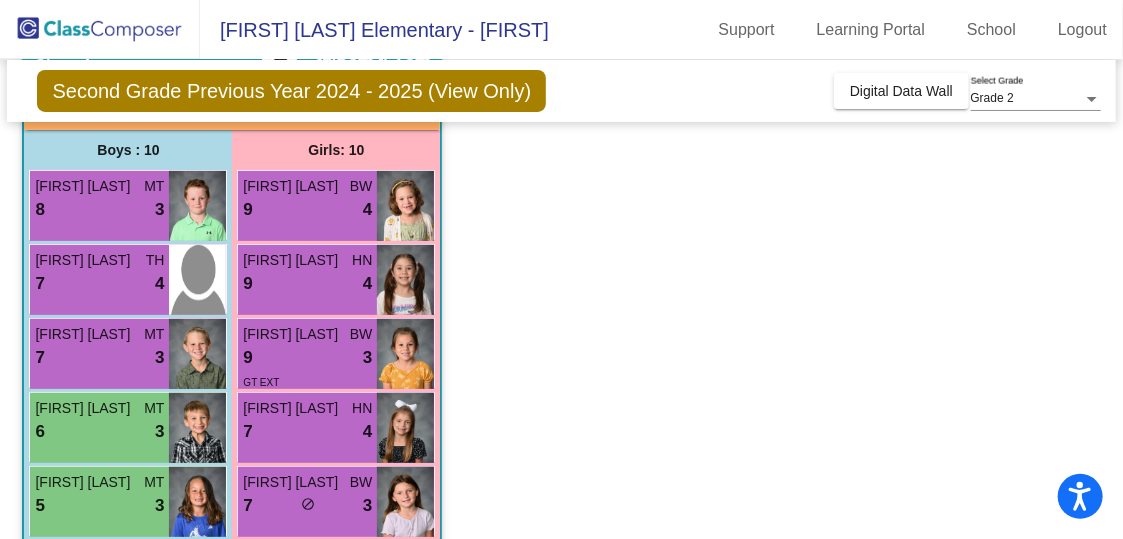 scroll, scrollTop: 0, scrollLeft: 0, axis: both 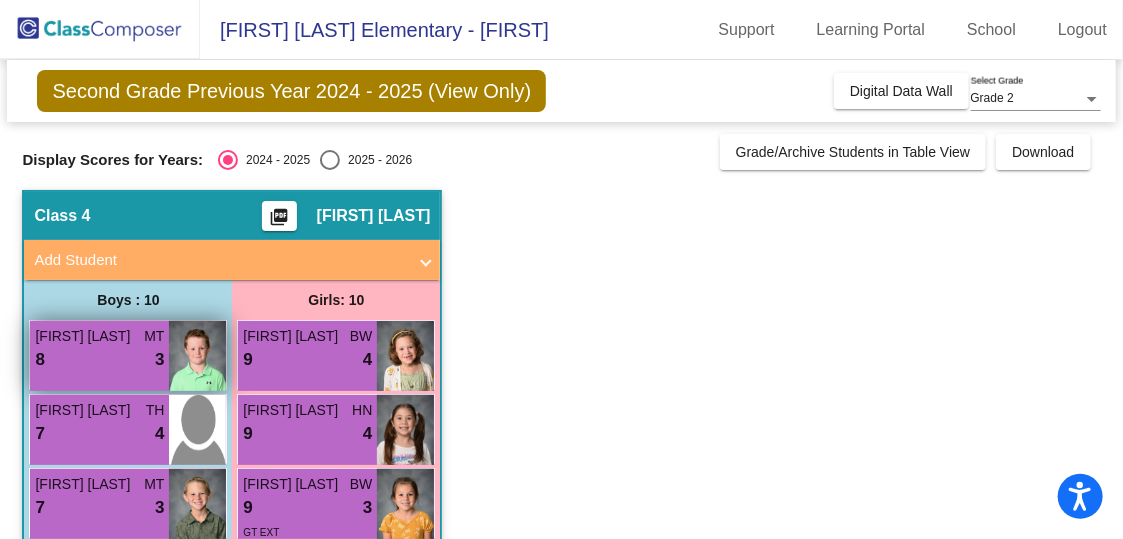 click on "8 lock do_not_disturb_alt 3" at bounding box center (99, 360) 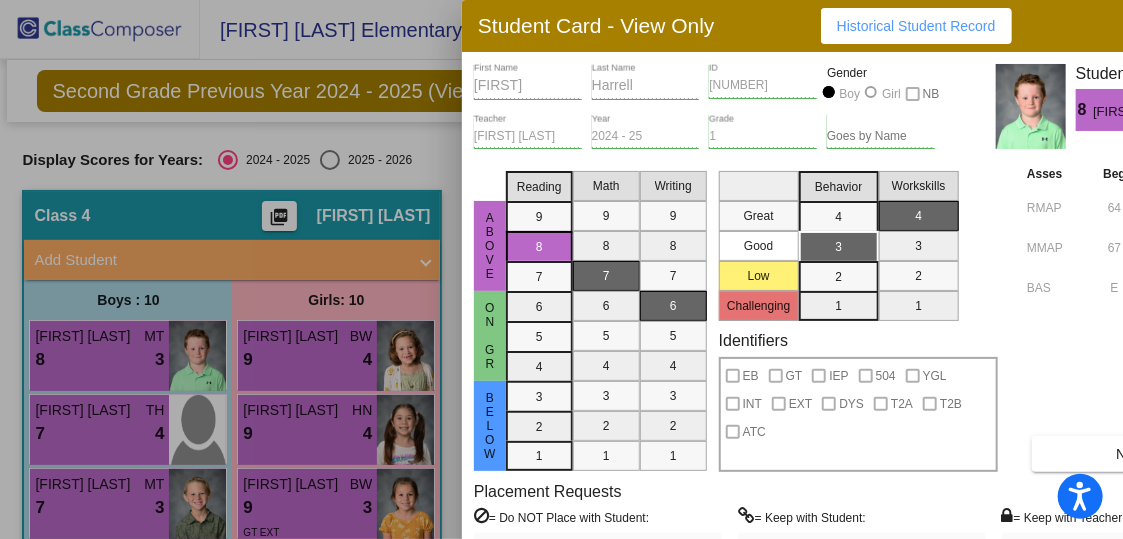 click at bounding box center [561, 269] 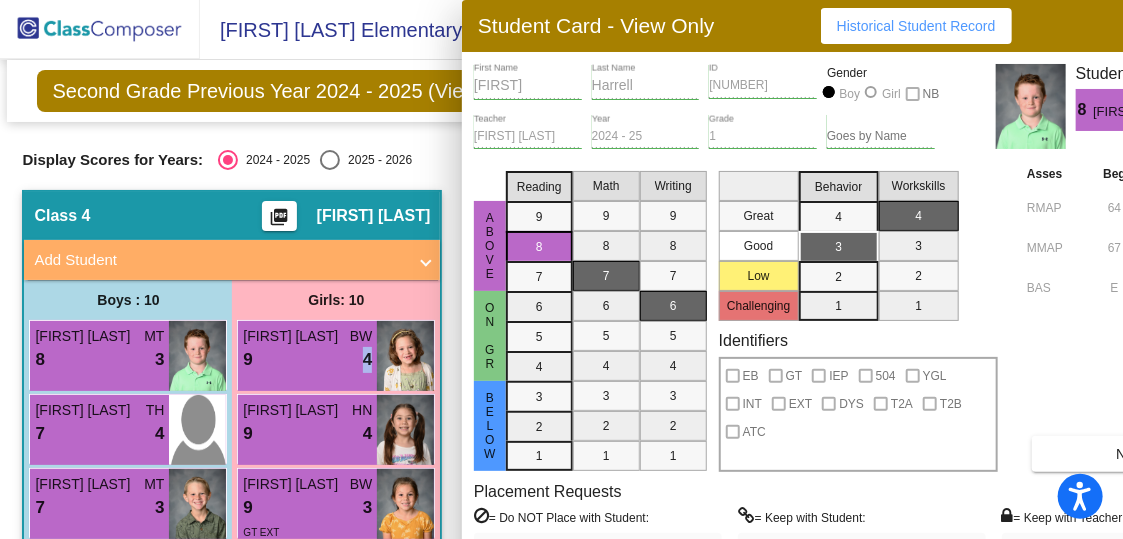 click on "9 lock do_not_disturb_alt 4" at bounding box center (307, 360) 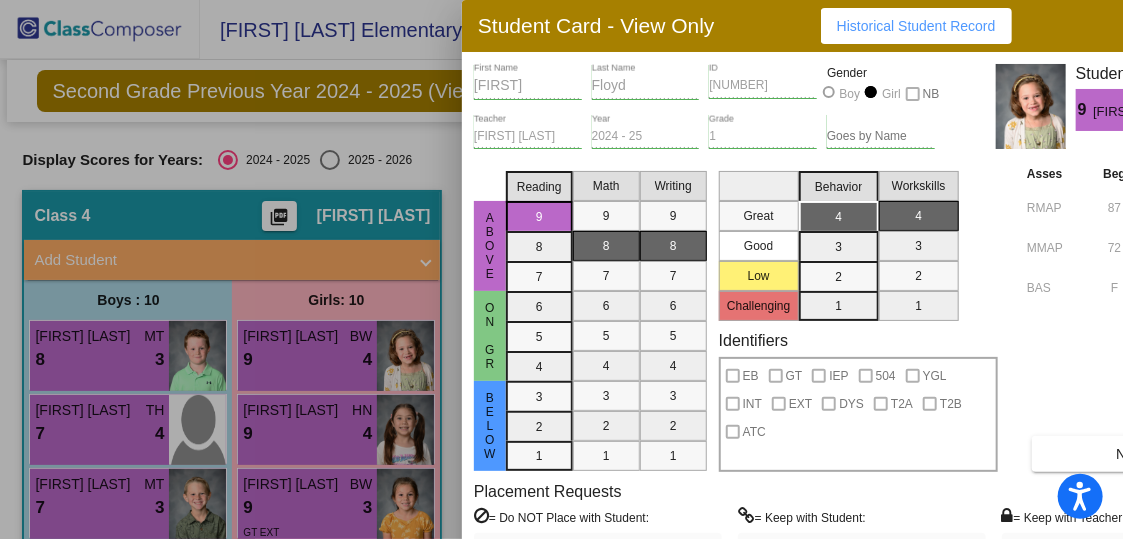 click at bounding box center [561, 269] 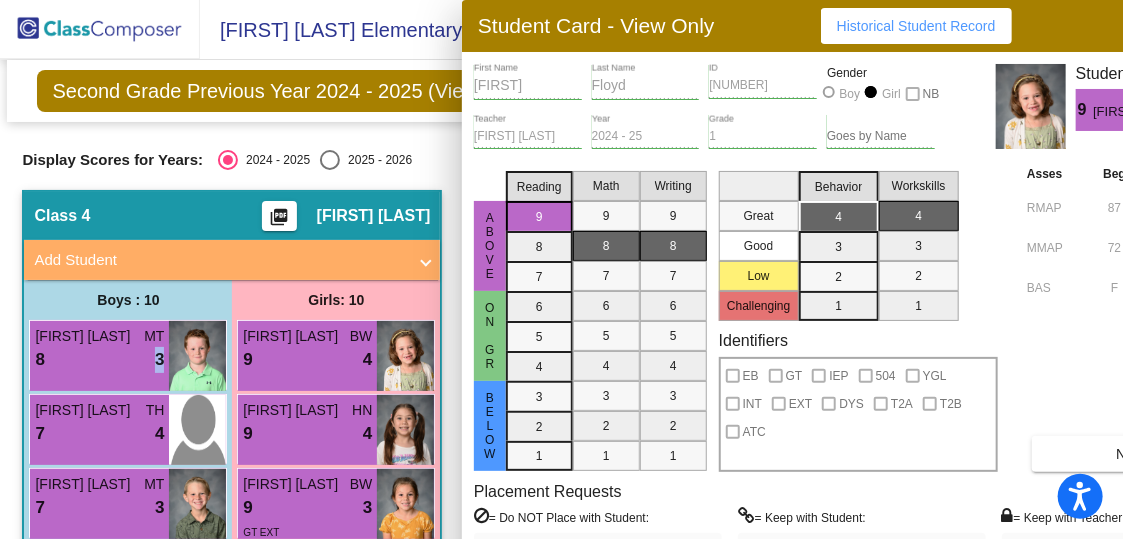 click on "8 lock do_not_disturb_alt 3" at bounding box center (99, 360) 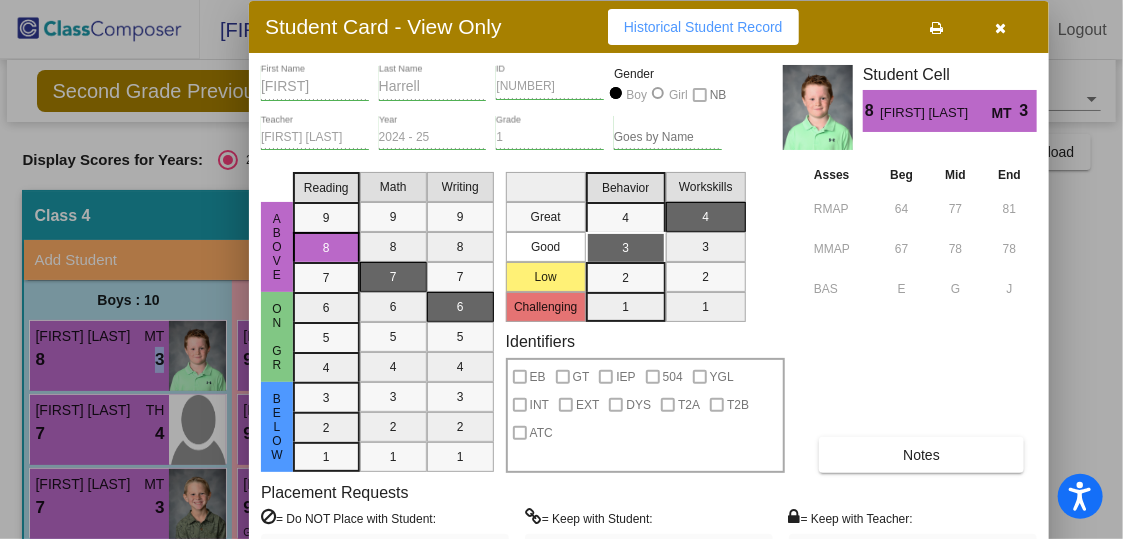 drag, startPoint x: 729, startPoint y: 23, endPoint x: 516, endPoint y: 26, distance: 213.02112 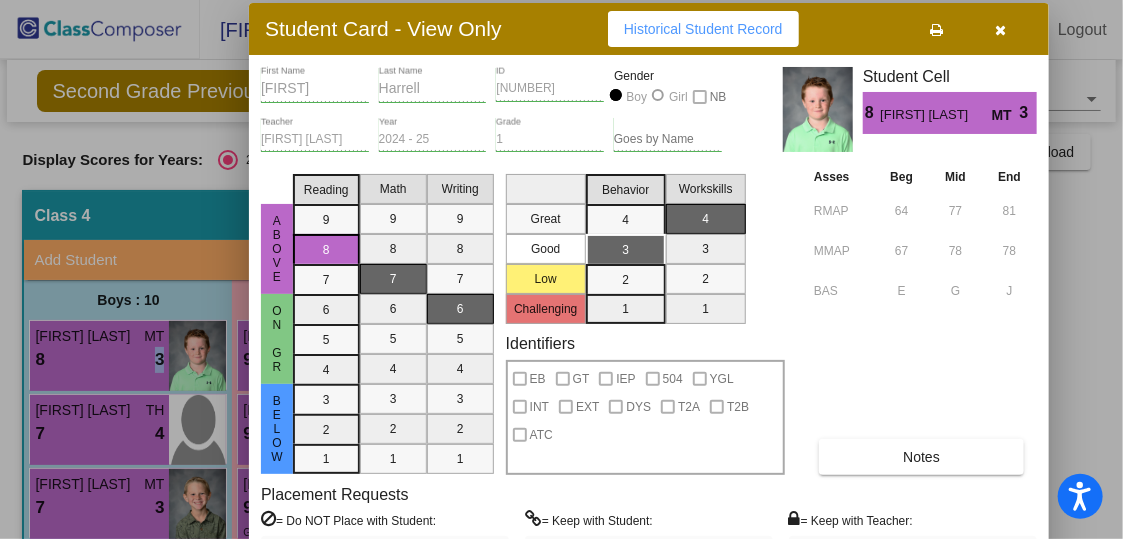 click at bounding box center (1001, 29) 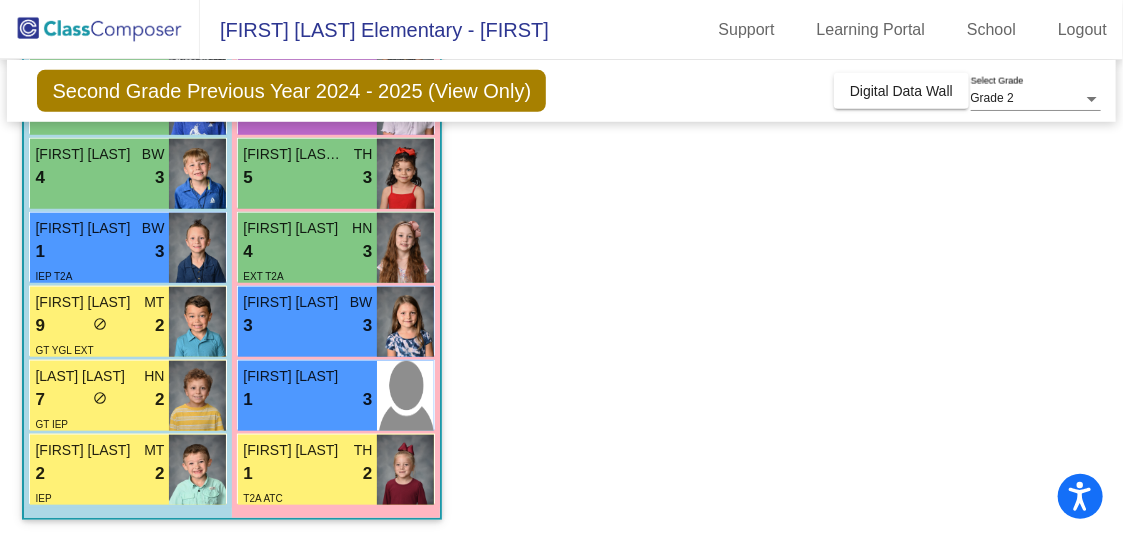scroll, scrollTop: 0, scrollLeft: 0, axis: both 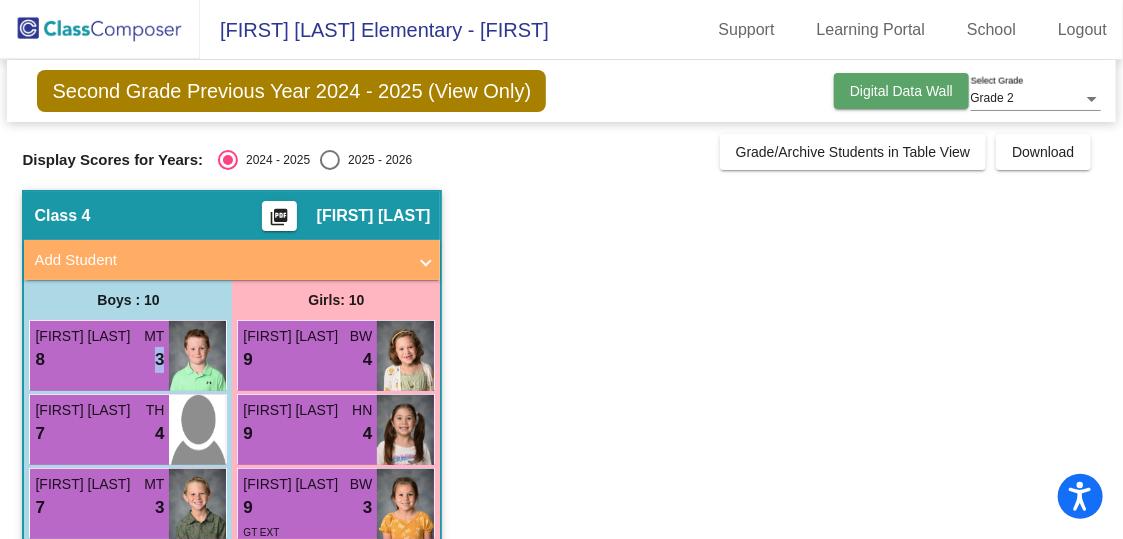 click on "Digital Data Wall" 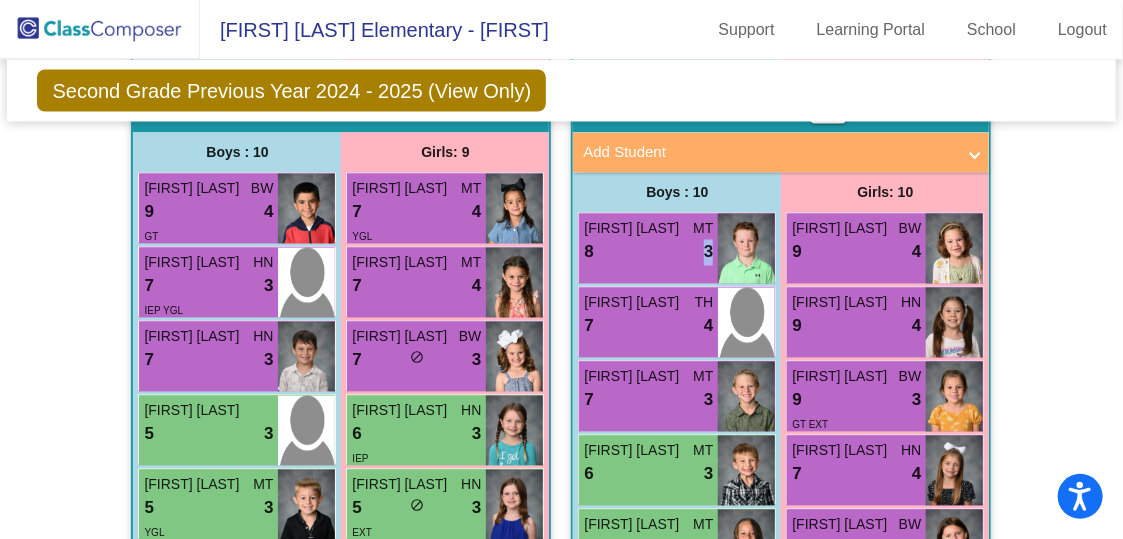 scroll, scrollTop: 1377, scrollLeft: 0, axis: vertical 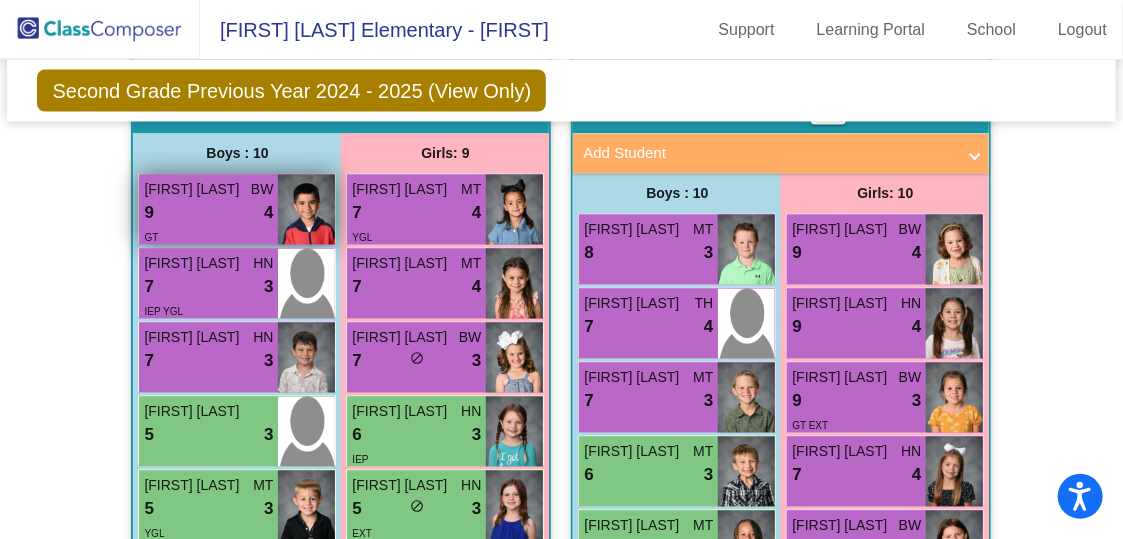 click on "9 lock do_not_disturb_alt 4" at bounding box center (208, 214) 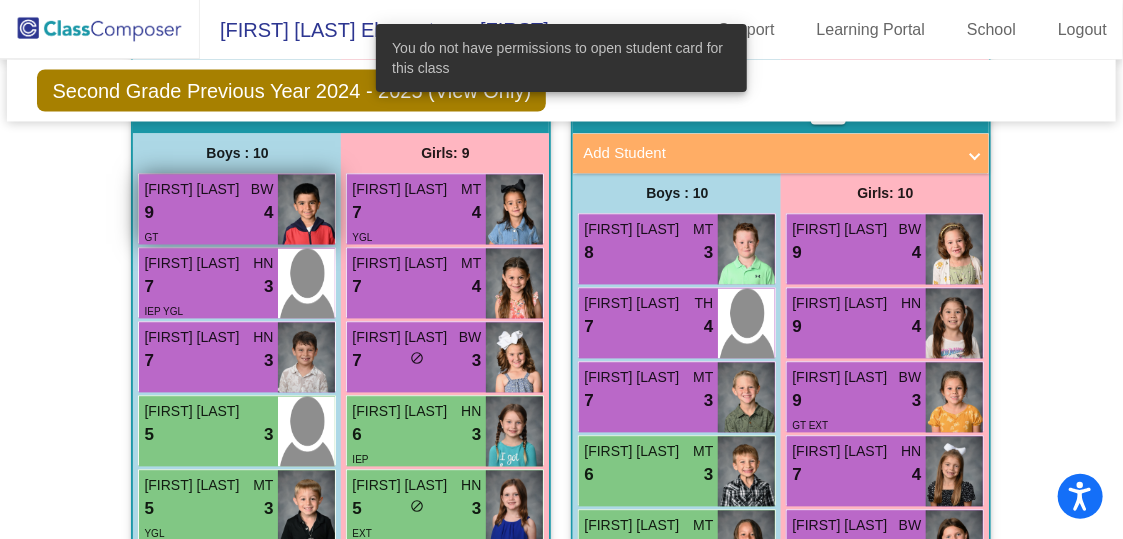 click on "9 lock do_not_disturb_alt 4" at bounding box center [208, 214] 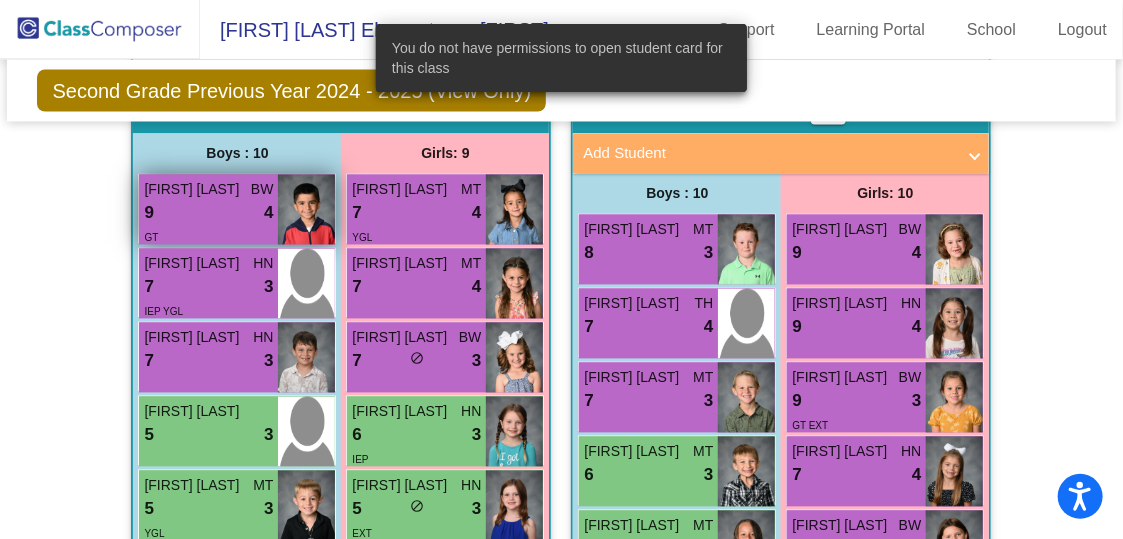 click on "9 lock do_not_disturb_alt 4" at bounding box center [208, 214] 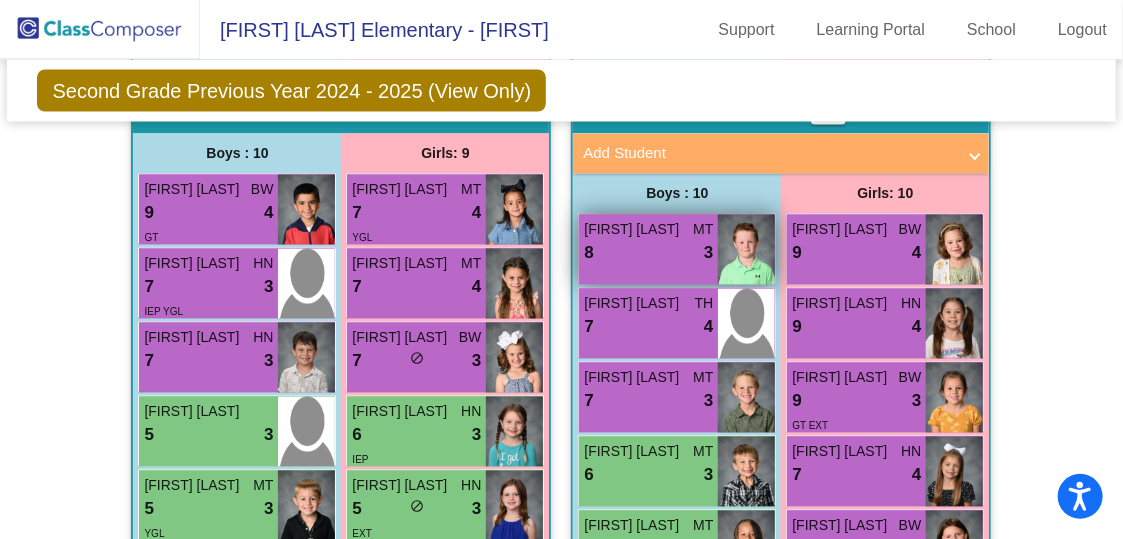 click on "[FIRST] [LAST] MT 8 lock do_not_disturb_alt 3" at bounding box center [648, 250] 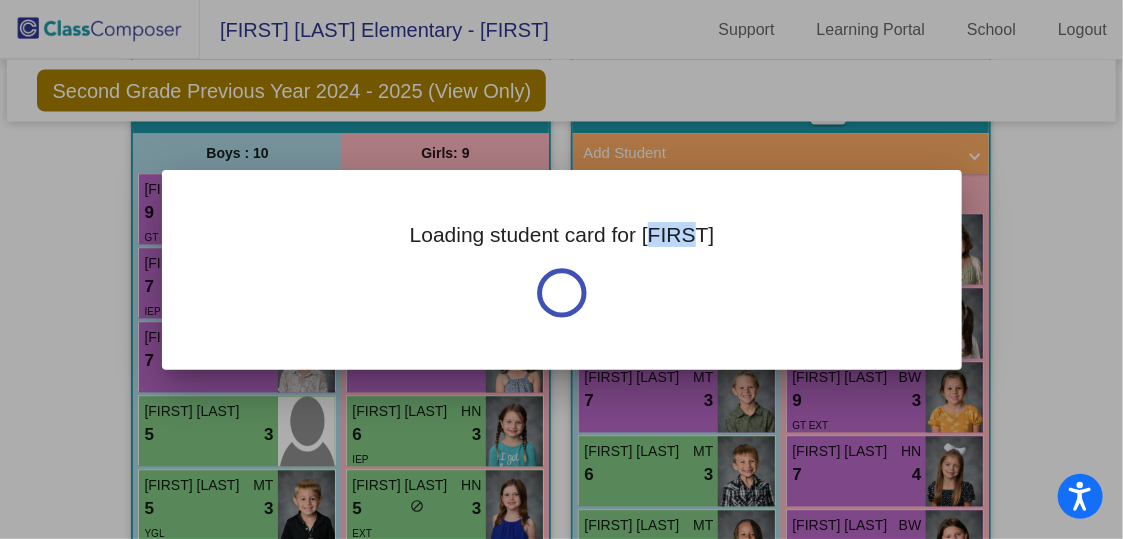 click on "Loading student card for [FIRST]" at bounding box center (562, 270) 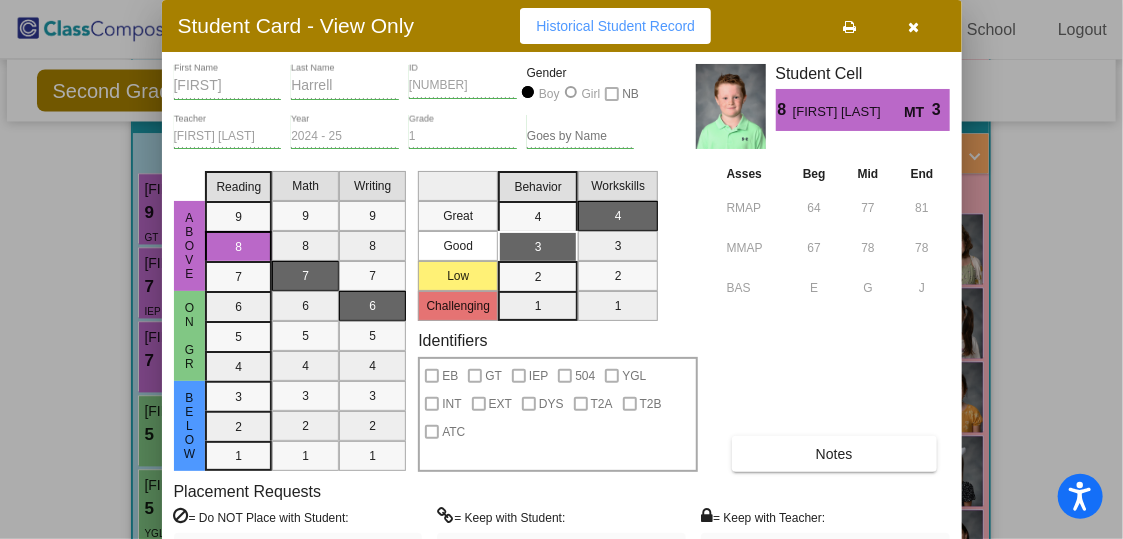 click at bounding box center (913, 27) 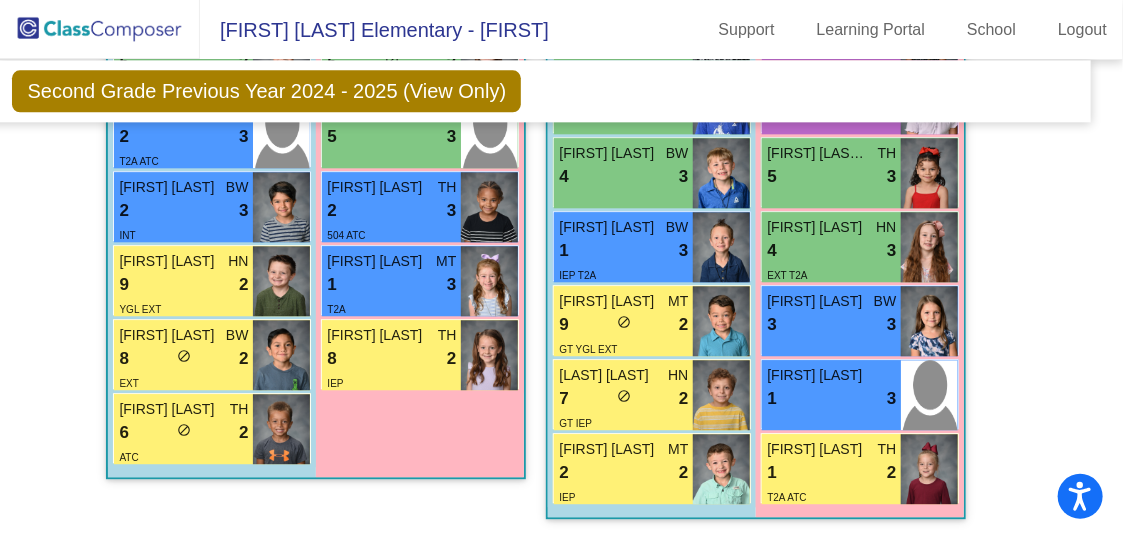 scroll, scrollTop: 1828, scrollLeft: 25, axis: both 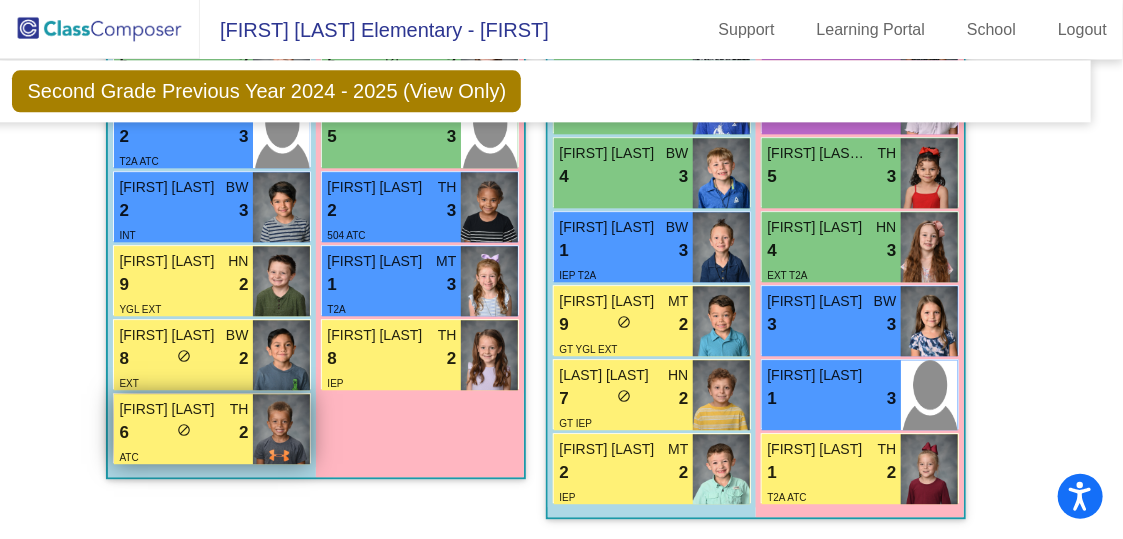 click on "do_not_disturb_alt" at bounding box center (184, 430) 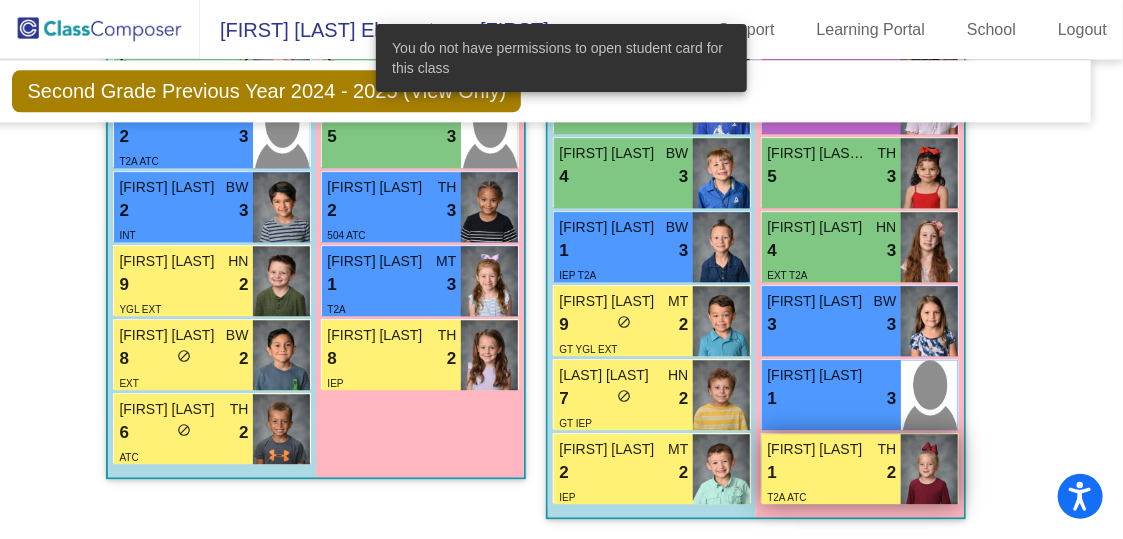 click on "1 lock do_not_disturb_alt 2" at bounding box center [831, 473] 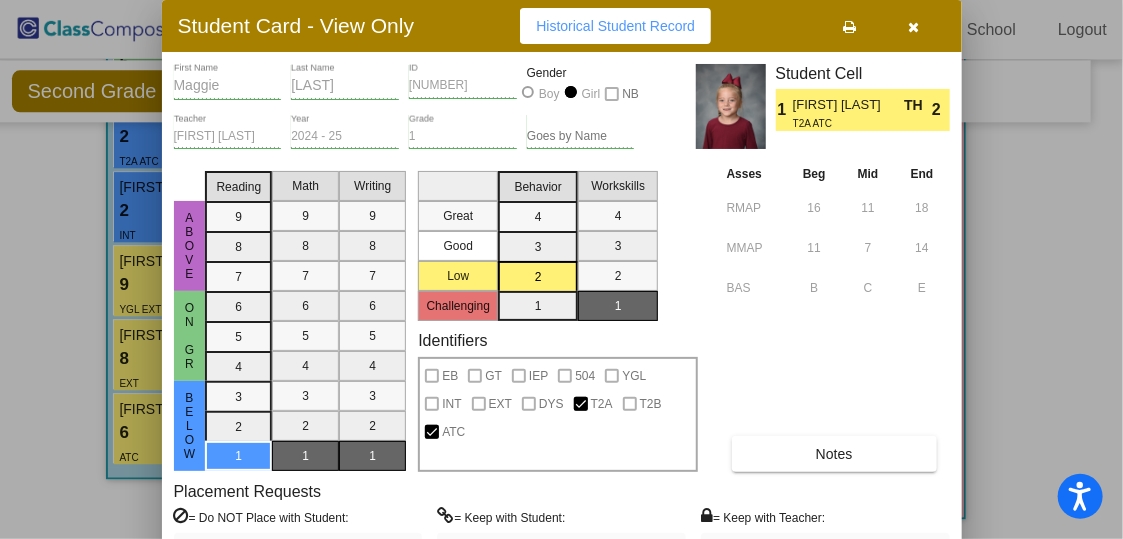 click at bounding box center [913, 27] 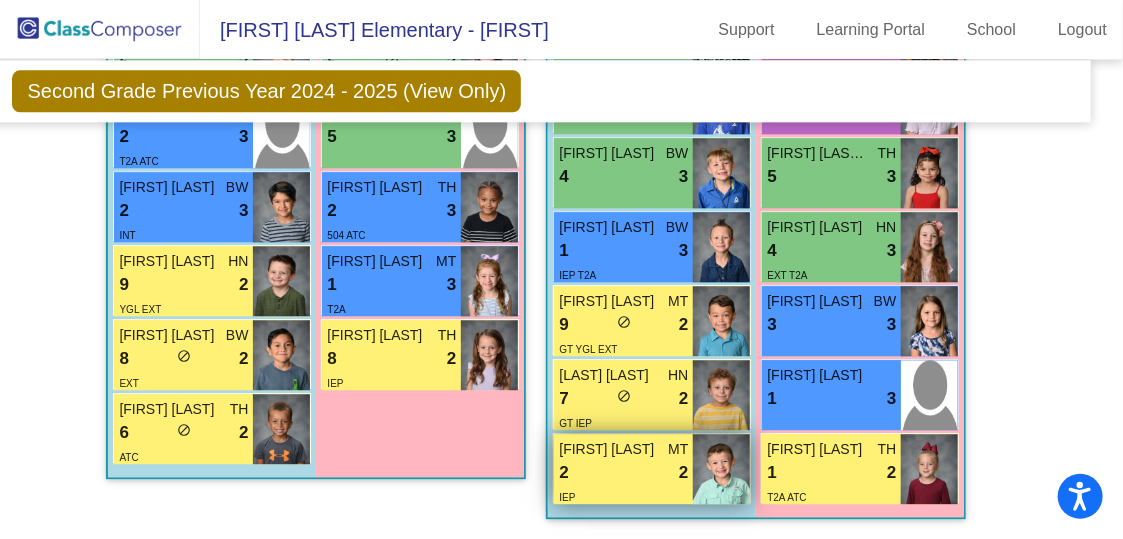 click on "2 lock do_not_disturb_alt 2" at bounding box center (623, 473) 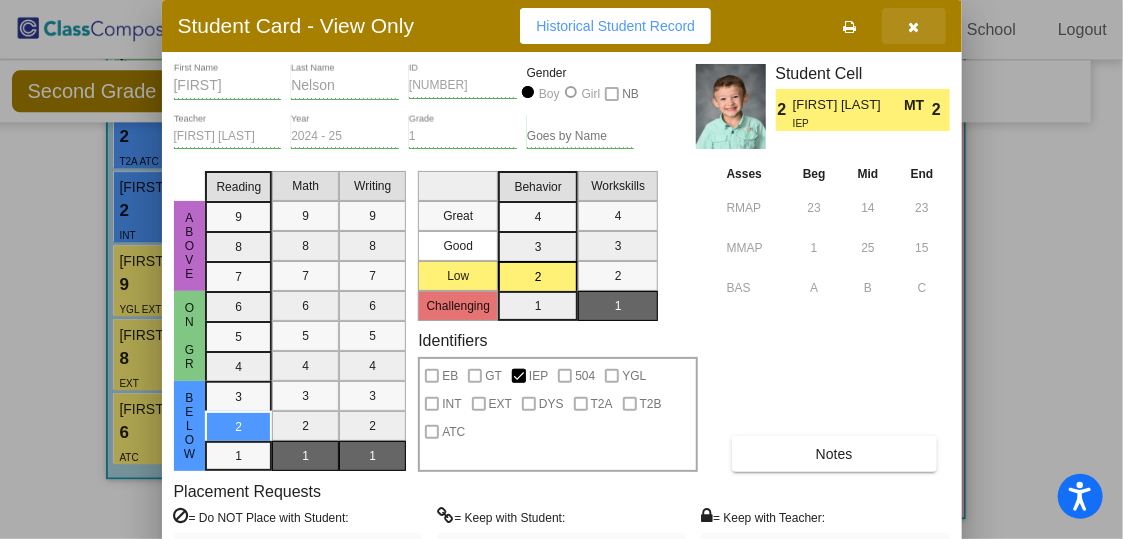 click at bounding box center (913, 27) 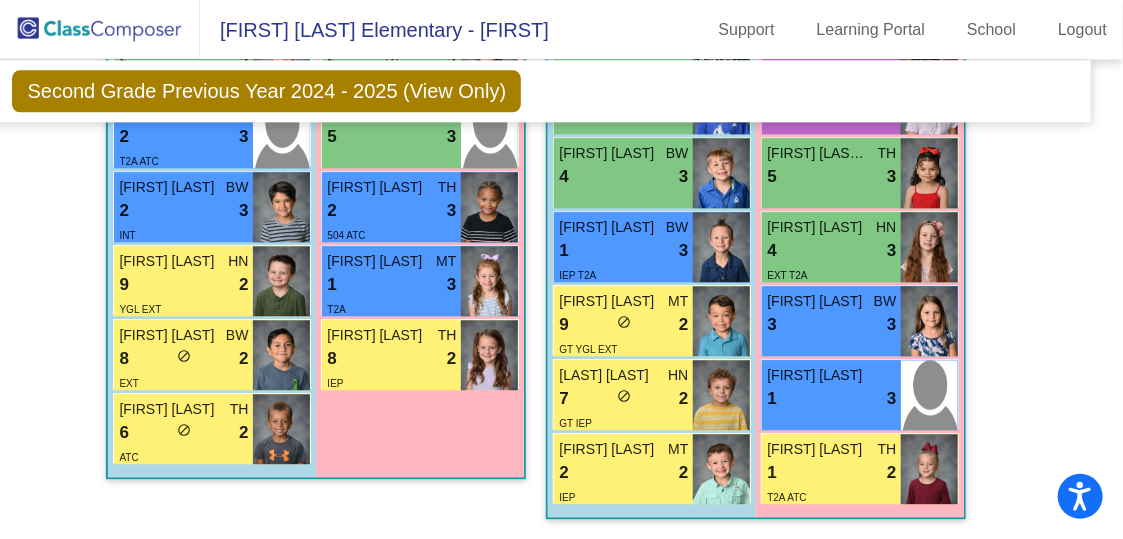 click on "Girls: [NUMBER] [FIRST] [LAST] MT 7 lock do_not_disturb_alt 4 YGL [FIRST] [LAST] MT 7 lock do_not_disturb_alt 4 [FIRST] [LAST] BW 7 lock do_not_disturb_alt 3 [FIRST] [LAST] HN 6 lock do_not_disturb_alt 3 IEP [FIRST] [LAST] HN 5 lock do_not_disturb_alt 3 EXT [FIRST] [LAST] 5 lock do_not_disturb_alt 3 [FIRST] [LAST] TH 2 lock do_not_disturb_alt 3 504 ATC [FIRST] [LAST] MT 1 lock do_not_disturb_alt 3 T2A [FIRST] [LAST] TH 8 lock do_not_disturb_alt 2 IEP" at bounding box center (0, 0) 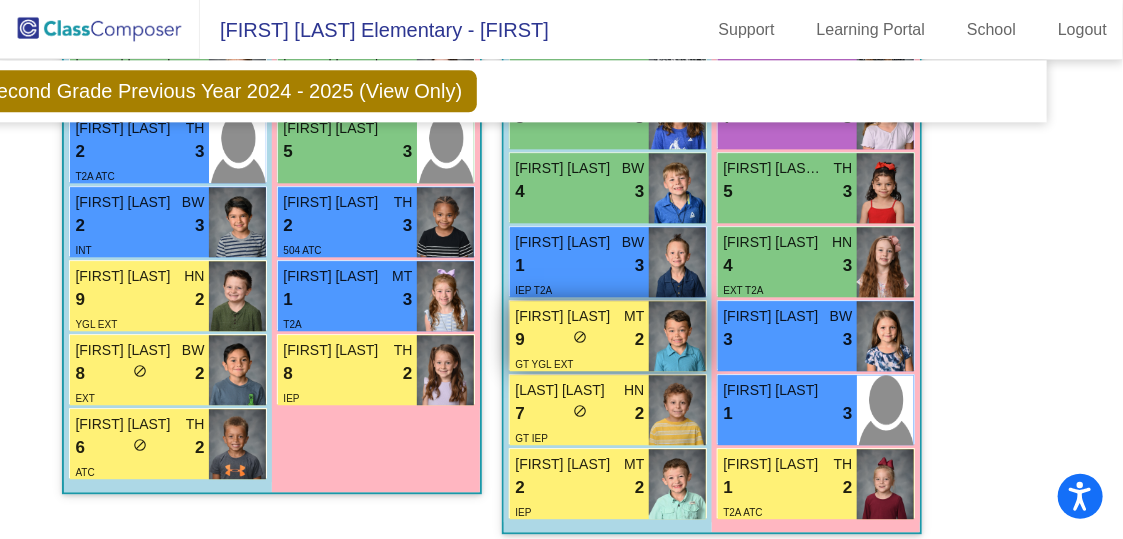 scroll, scrollTop: 1828, scrollLeft: 69, axis: both 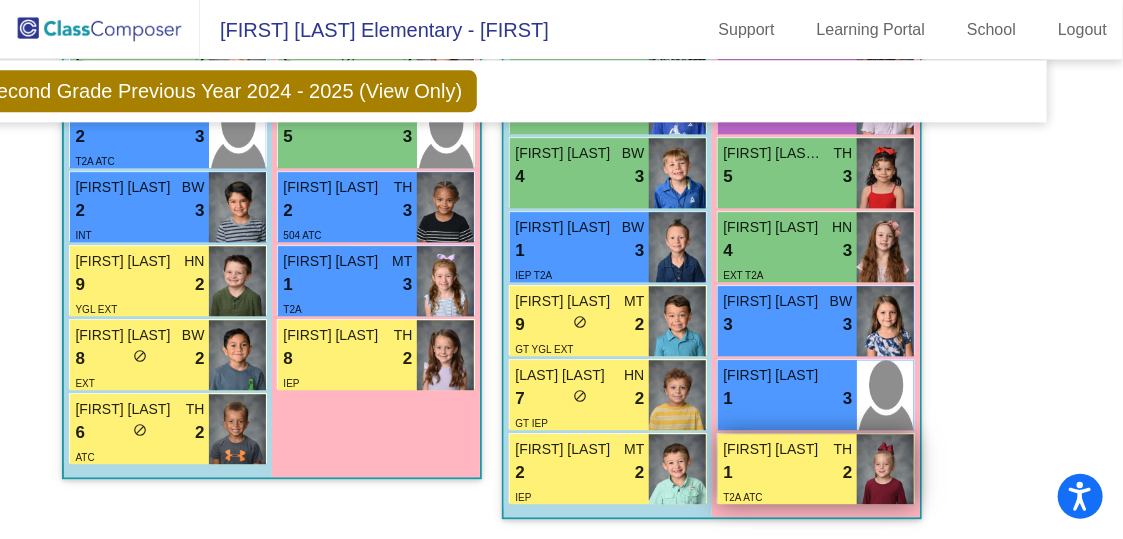 click on "1 lock do_not_disturb_alt 2" at bounding box center (787, 473) 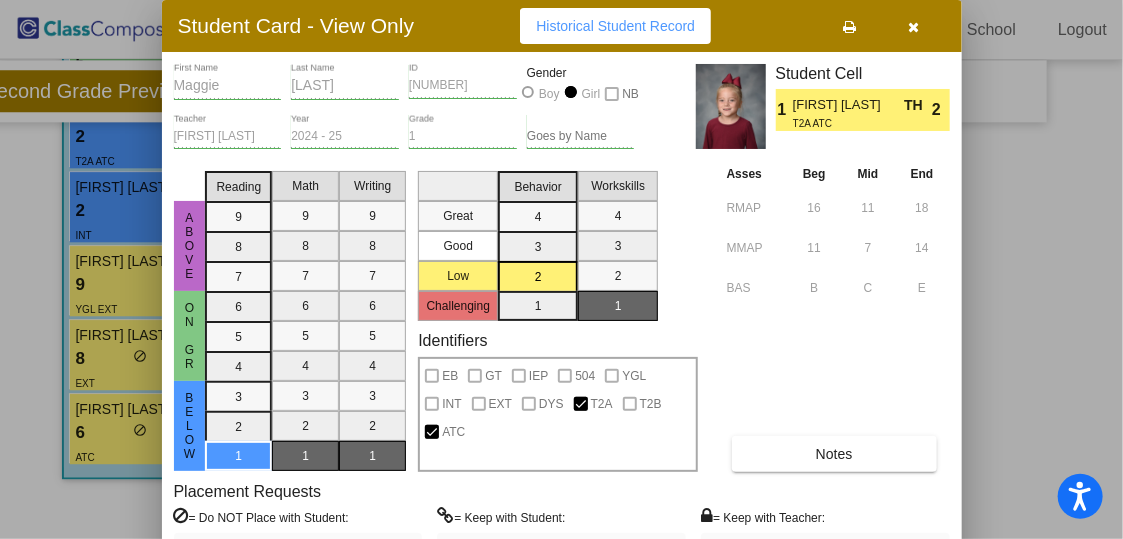 click at bounding box center (913, 27) 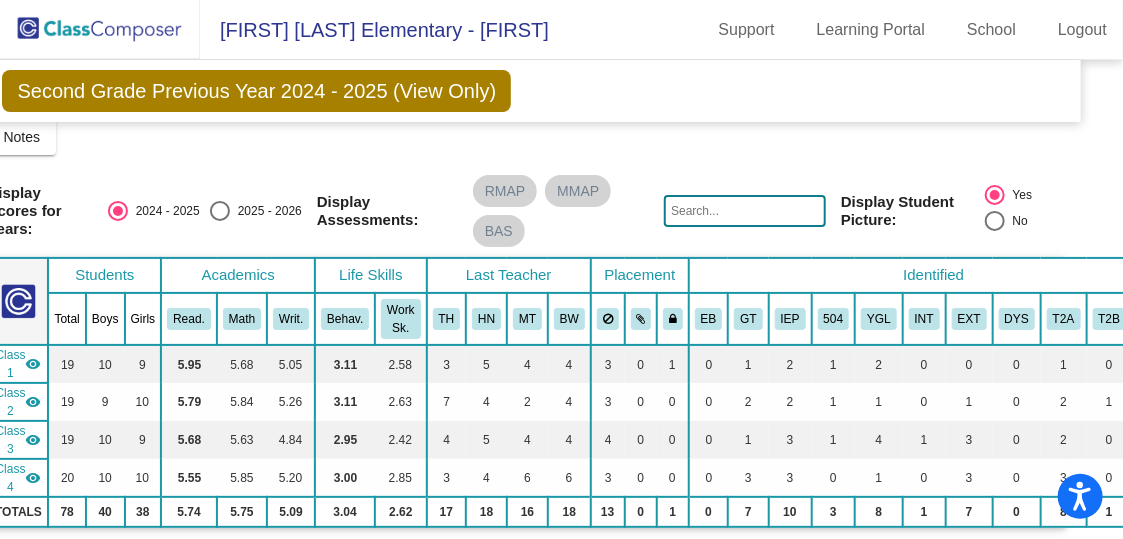 scroll, scrollTop: 16, scrollLeft: 35, axis: both 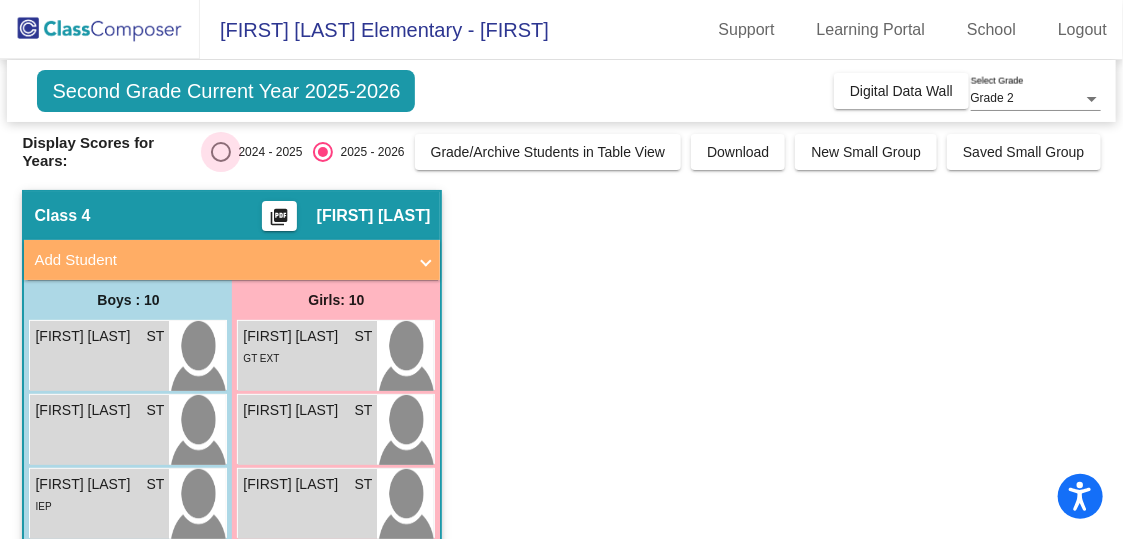 click at bounding box center [221, 152] 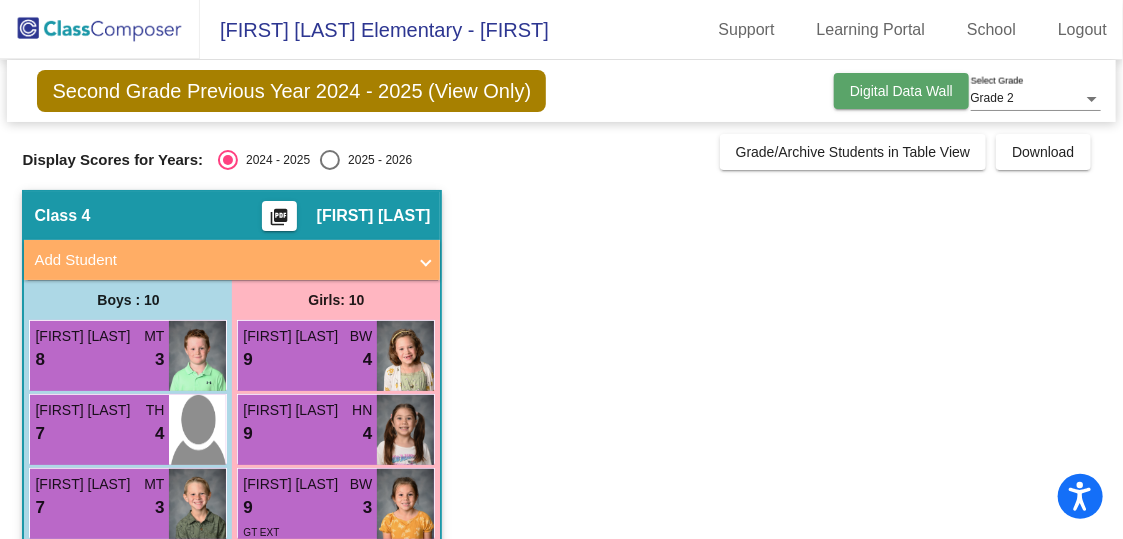 click on "Digital Data Wall" 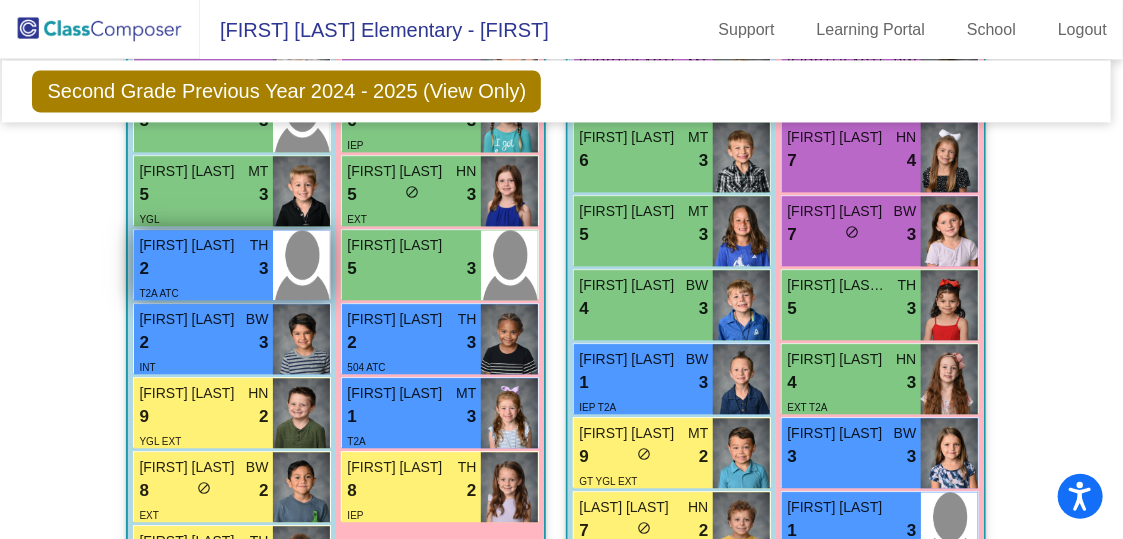 scroll, scrollTop: 1693, scrollLeft: 5, axis: both 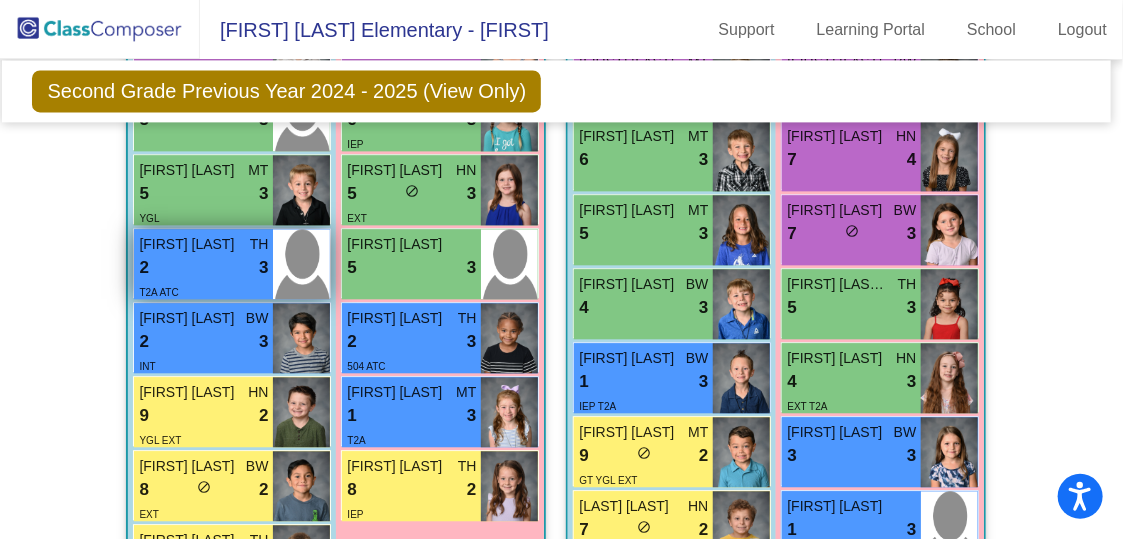 click on "2 lock do_not_disturb_alt 3" at bounding box center (203, 268) 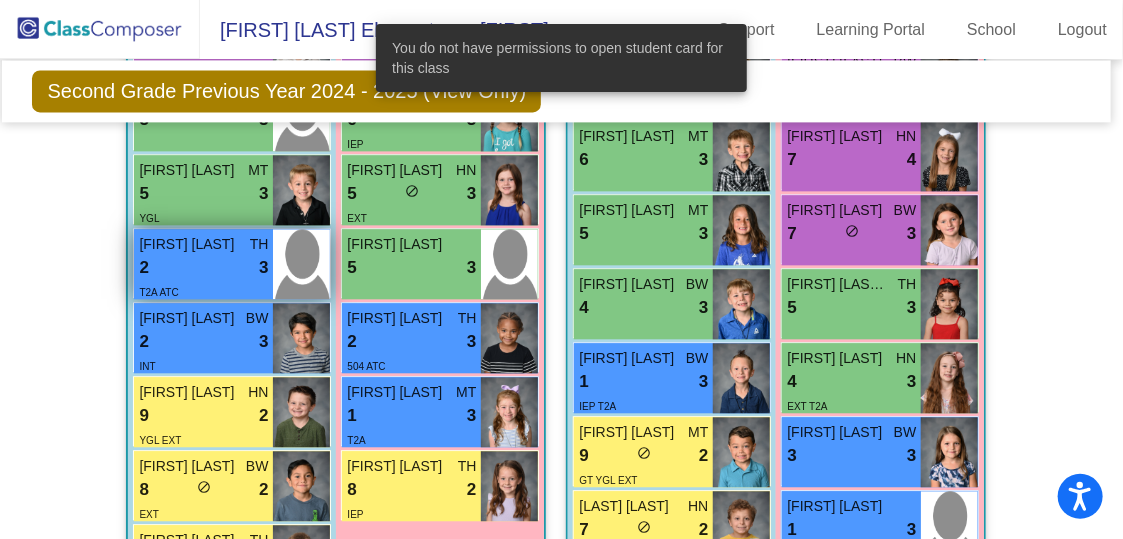 click on "2 lock do_not_disturb_alt 3" at bounding box center (203, 268) 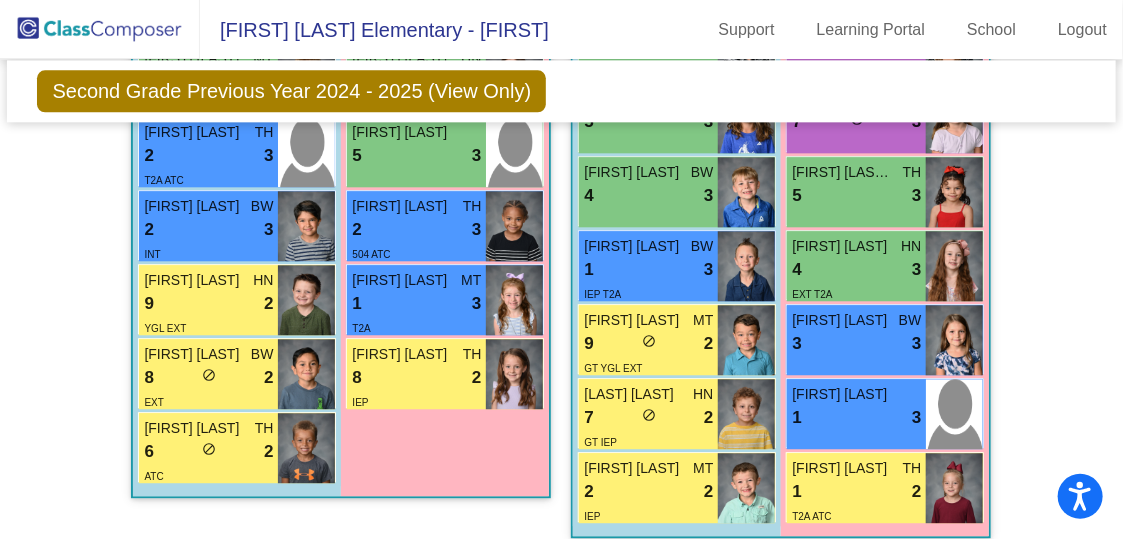 scroll, scrollTop: 1828, scrollLeft: 0, axis: vertical 